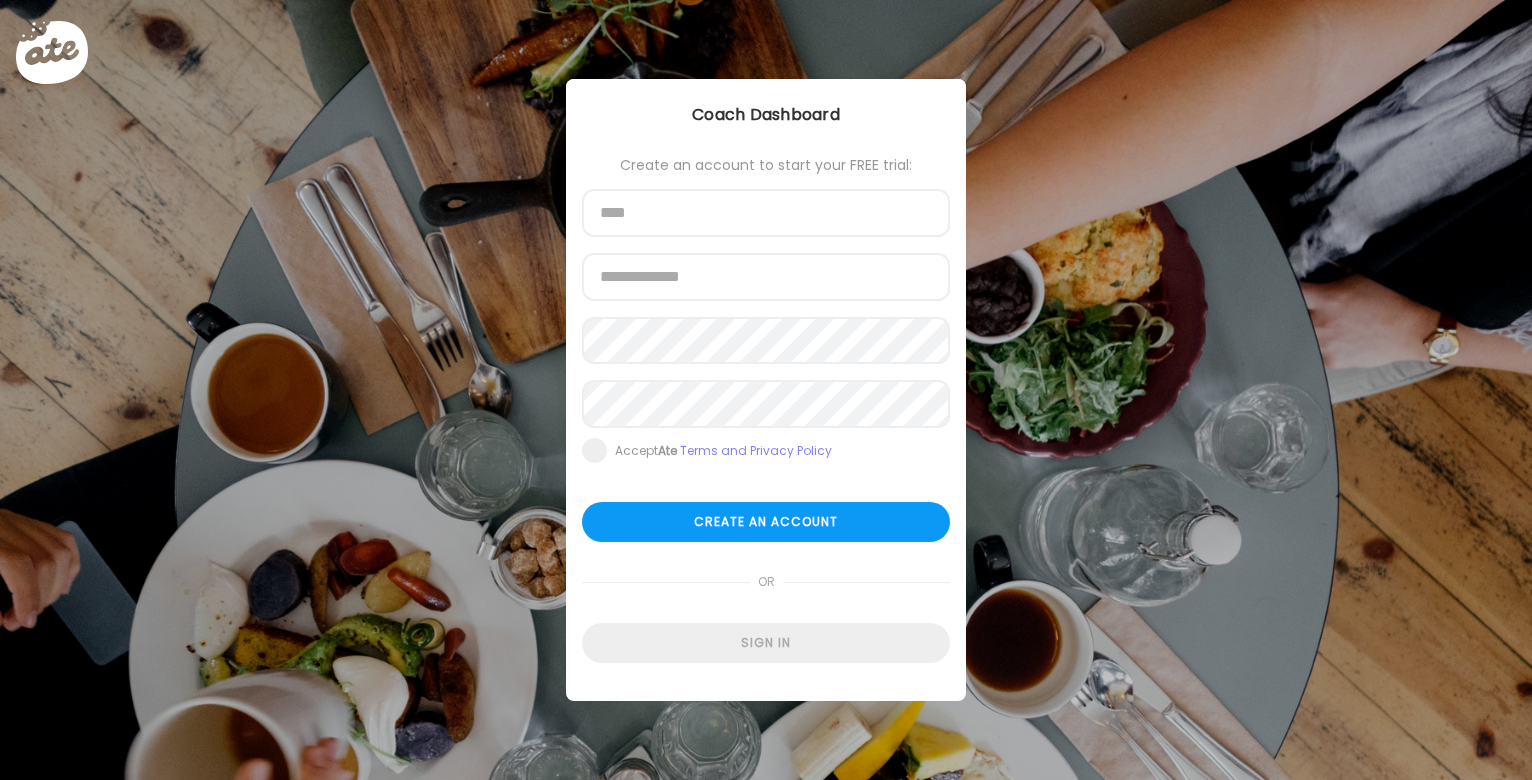 scroll, scrollTop: 0, scrollLeft: 0, axis: both 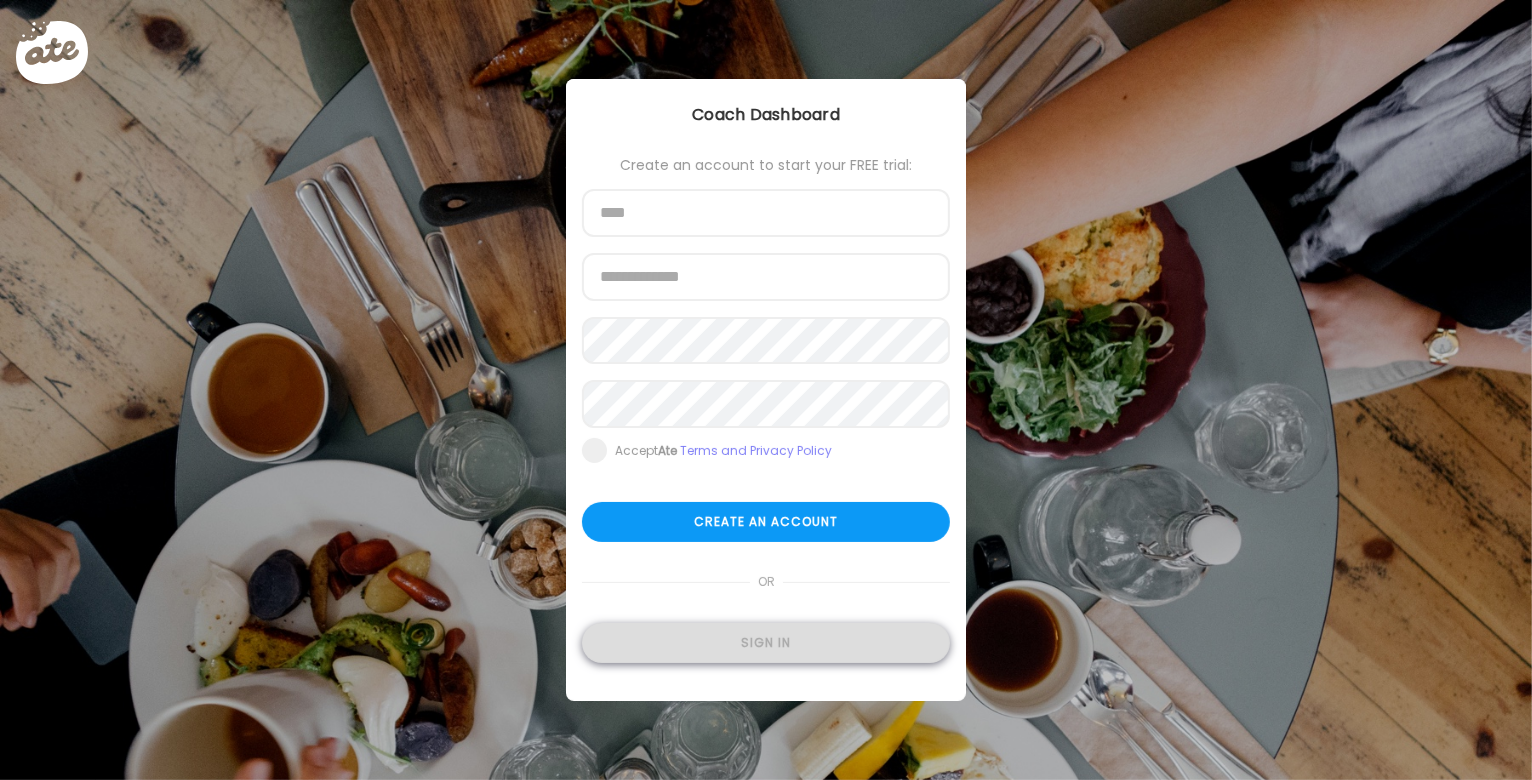 type on "**********" 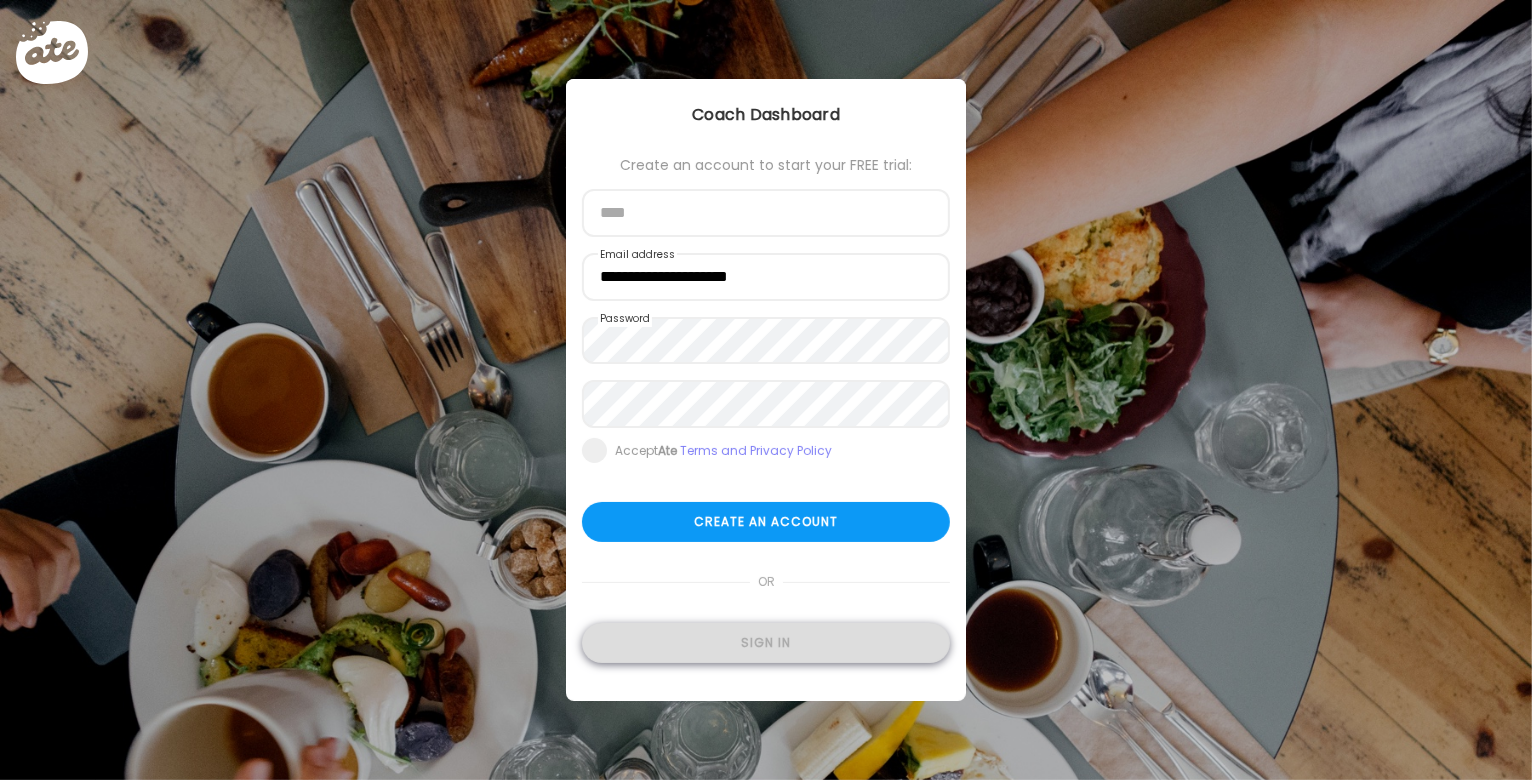 click on "Sign in" at bounding box center (766, 643) 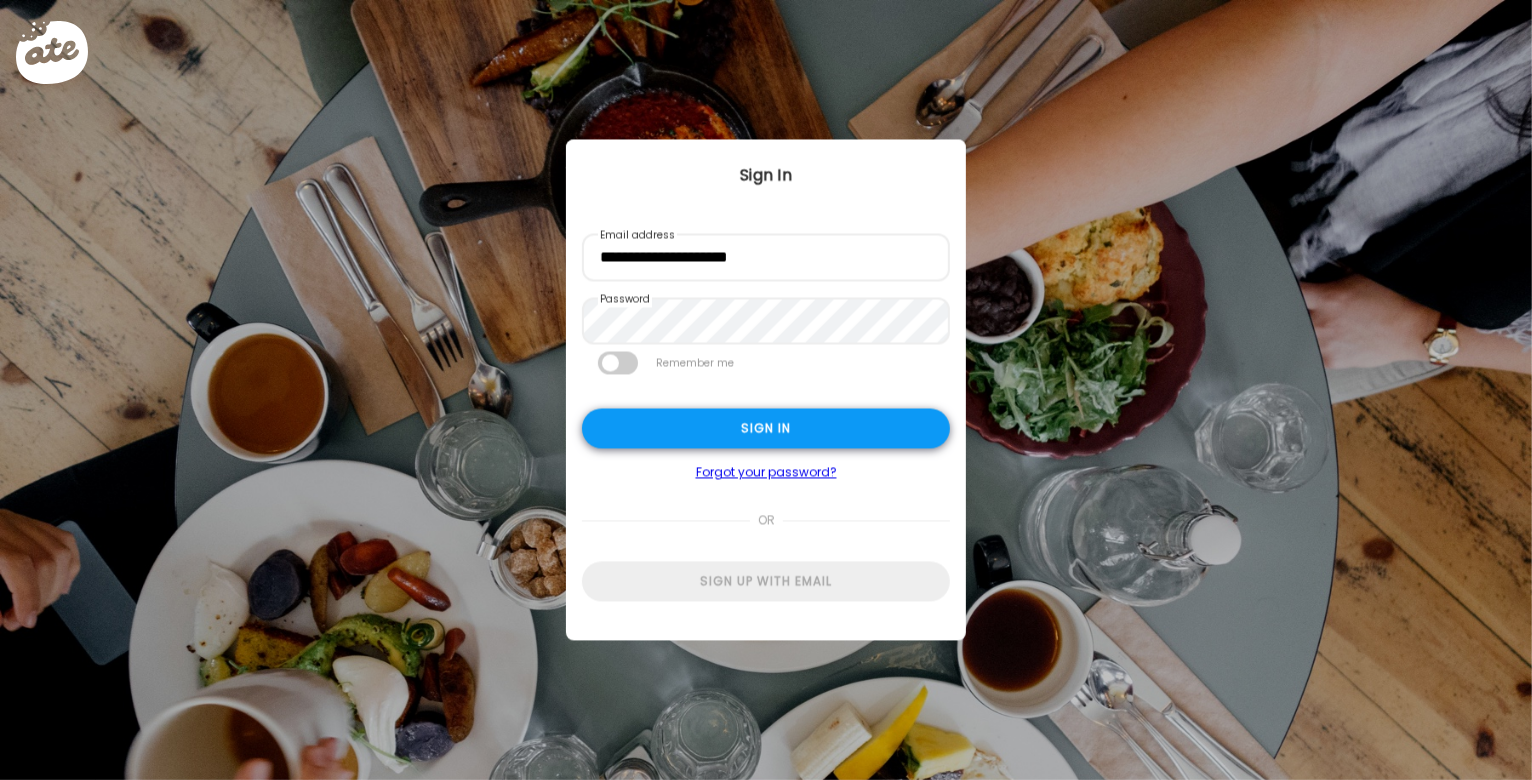 click on "Sign in" at bounding box center [766, 429] 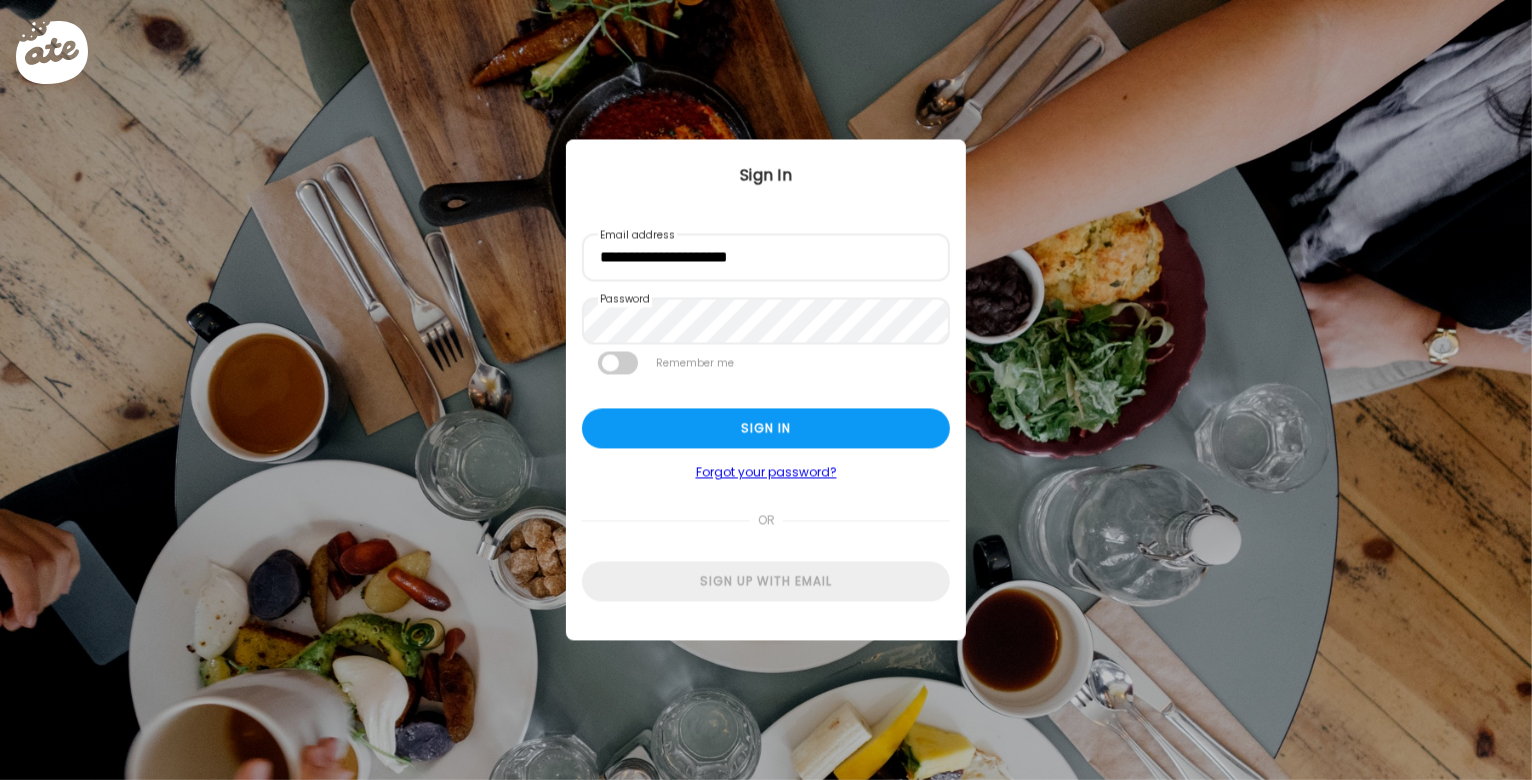 type on "**********" 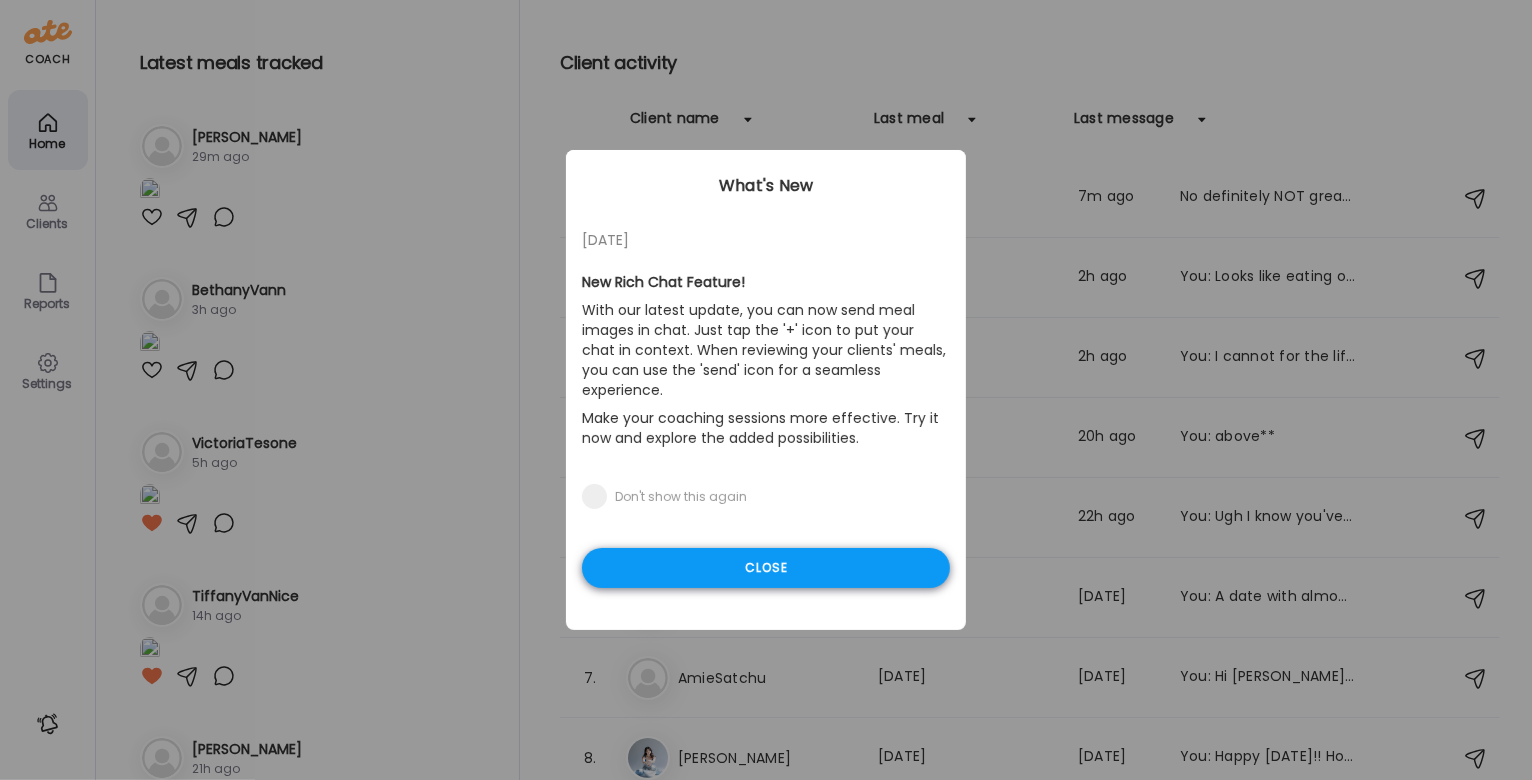 click on "Close" at bounding box center [766, 568] 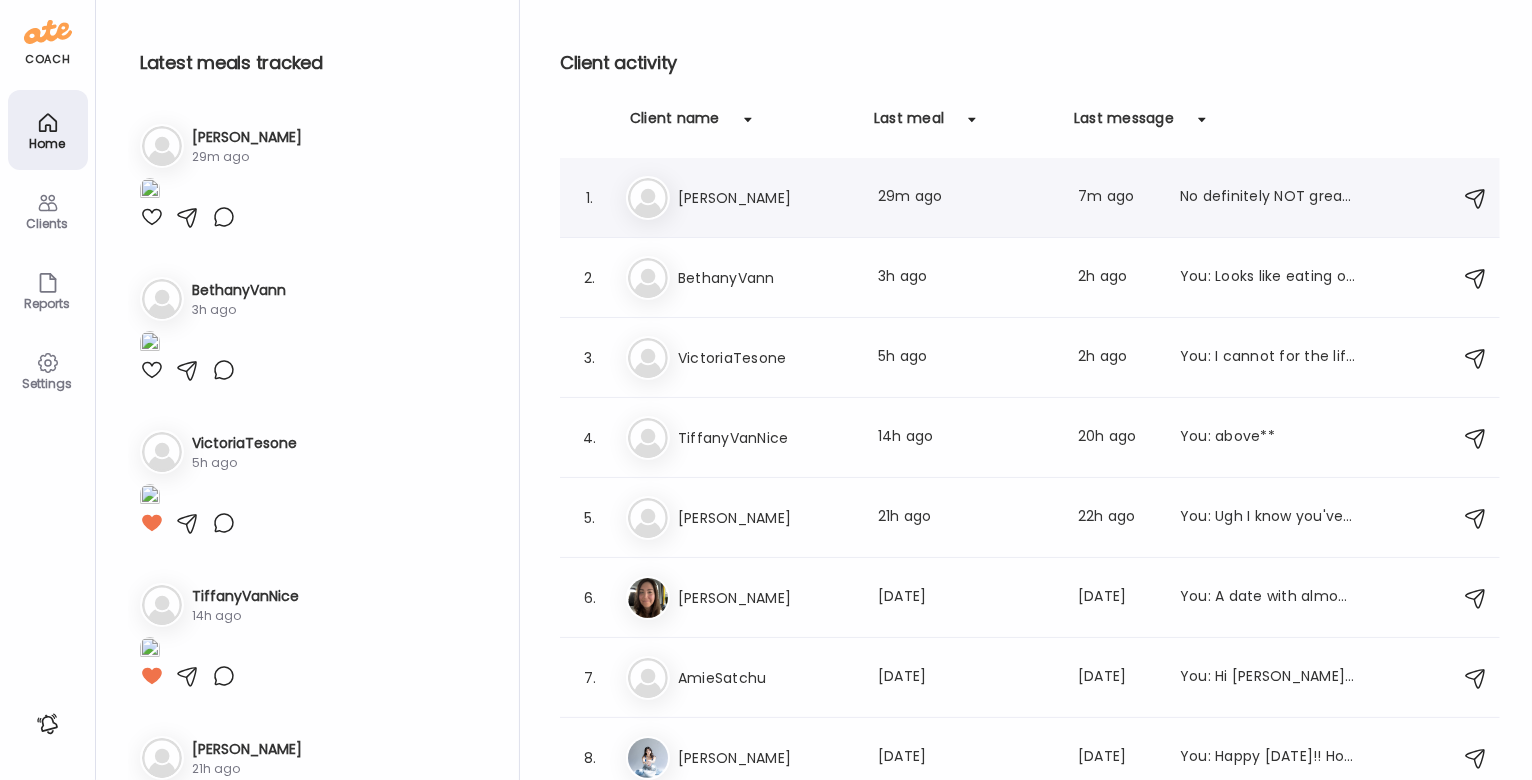 click on "[PERSON_NAME]" at bounding box center [766, 198] 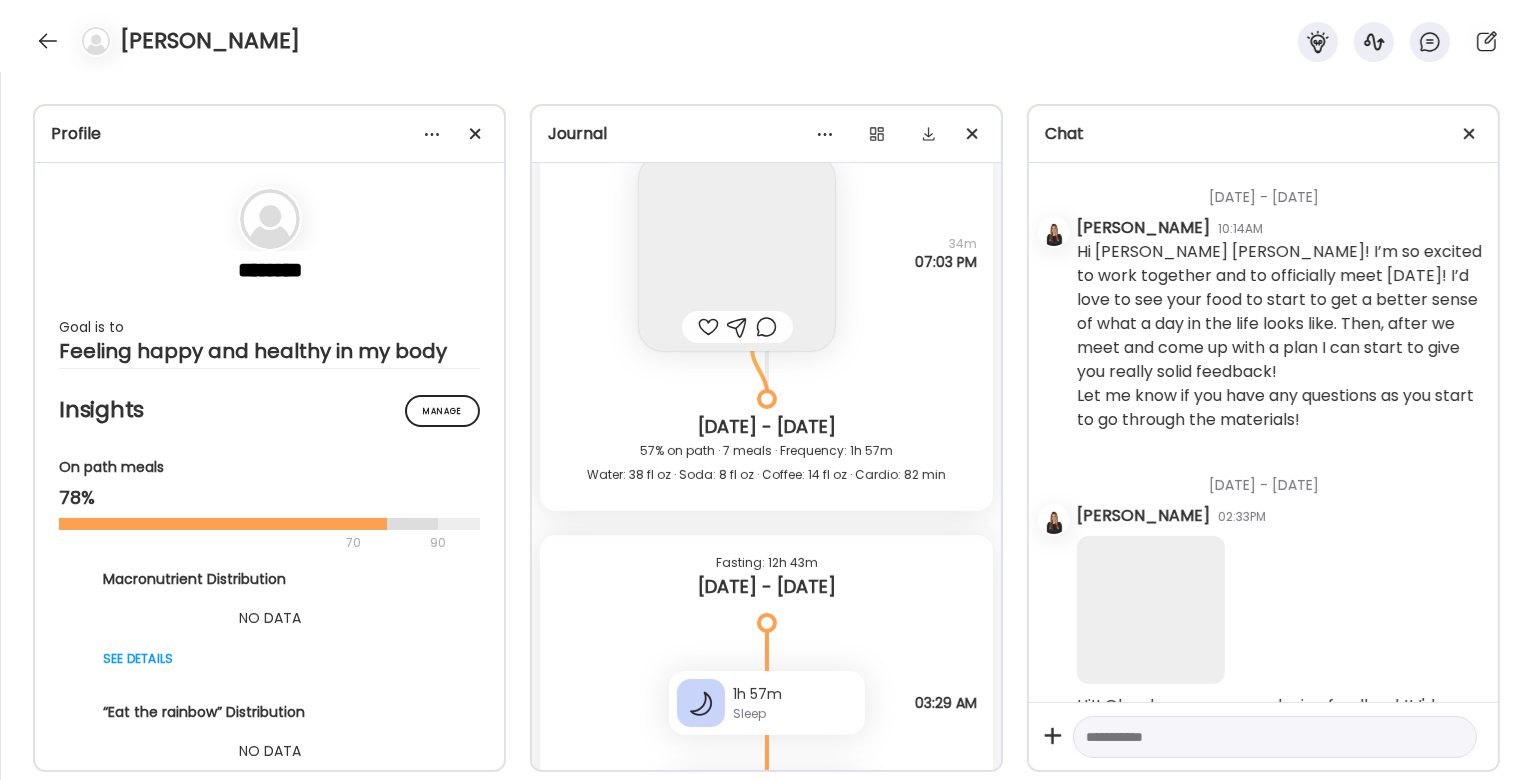 scroll, scrollTop: 53638, scrollLeft: 0, axis: vertical 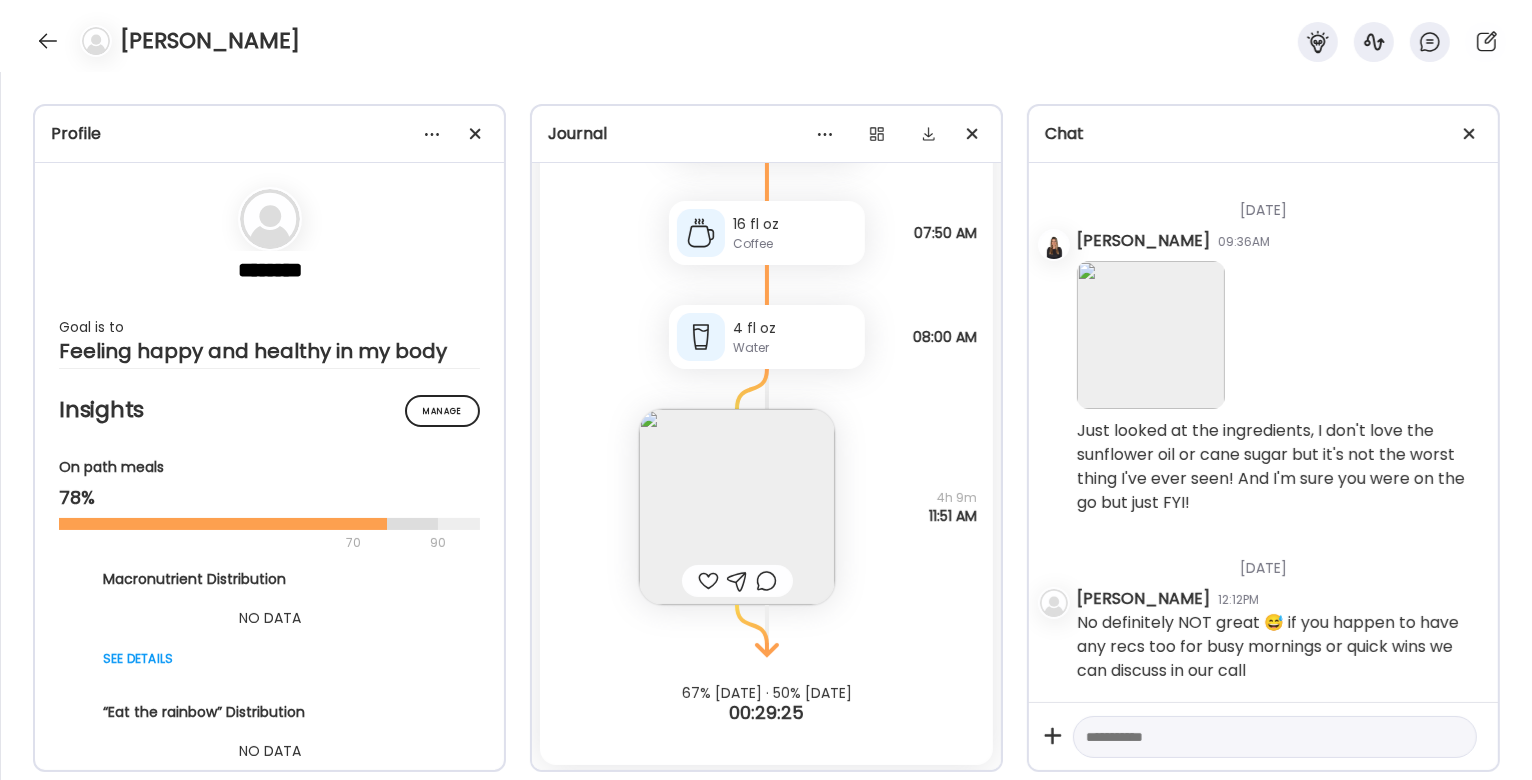 click at bounding box center (737, 507) 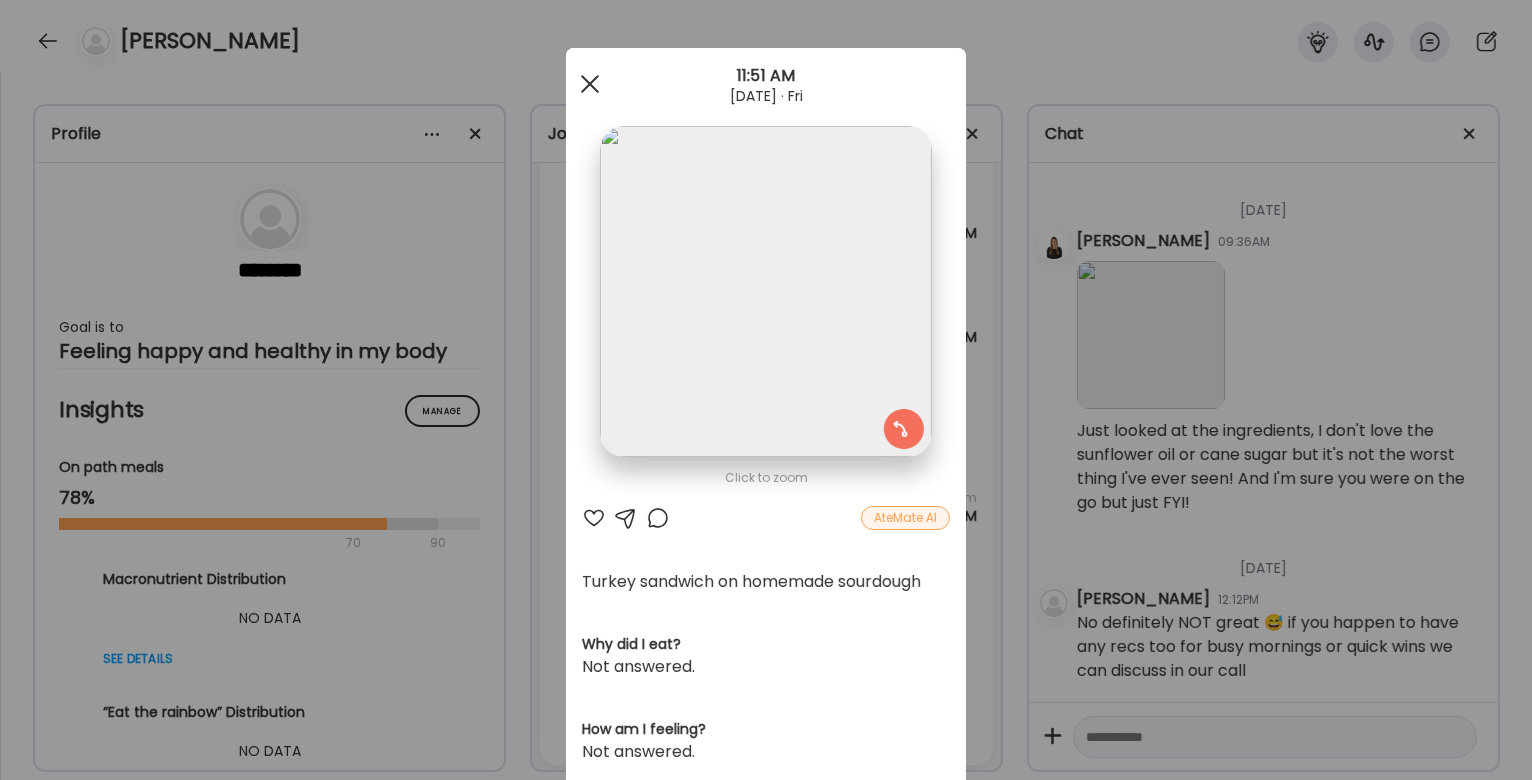 click at bounding box center [590, 84] 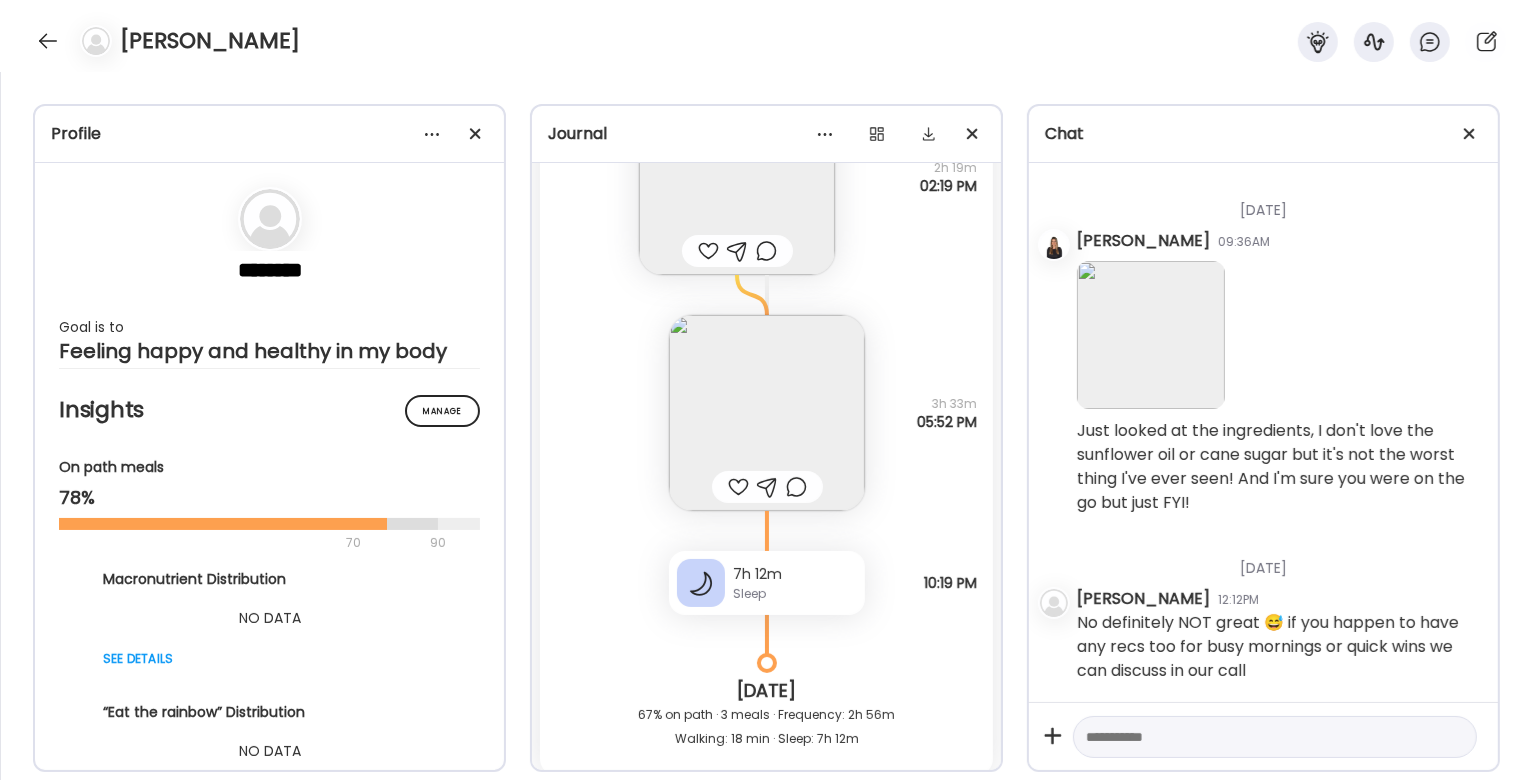 scroll, scrollTop: 52665, scrollLeft: 0, axis: vertical 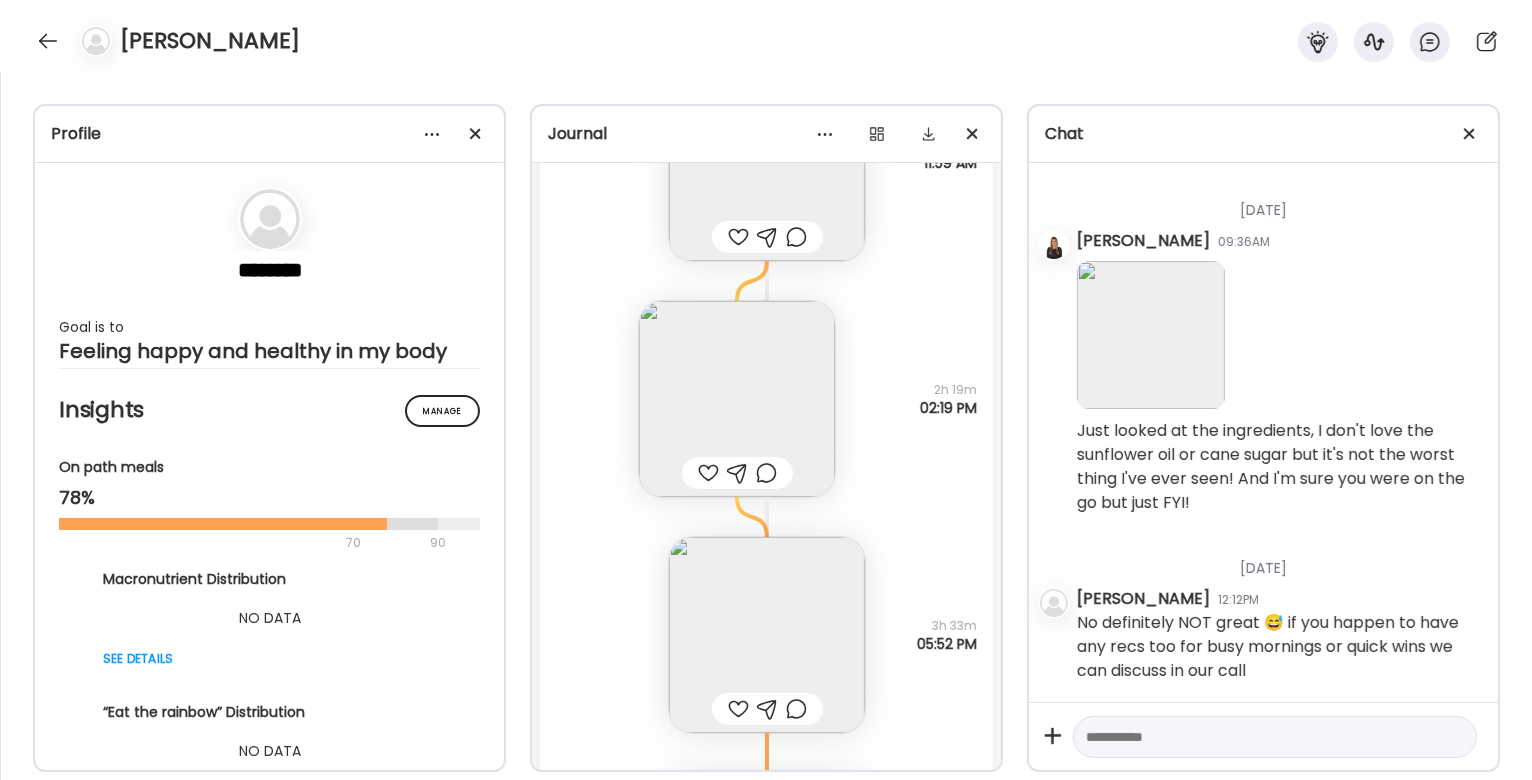 click at bounding box center [737, 399] 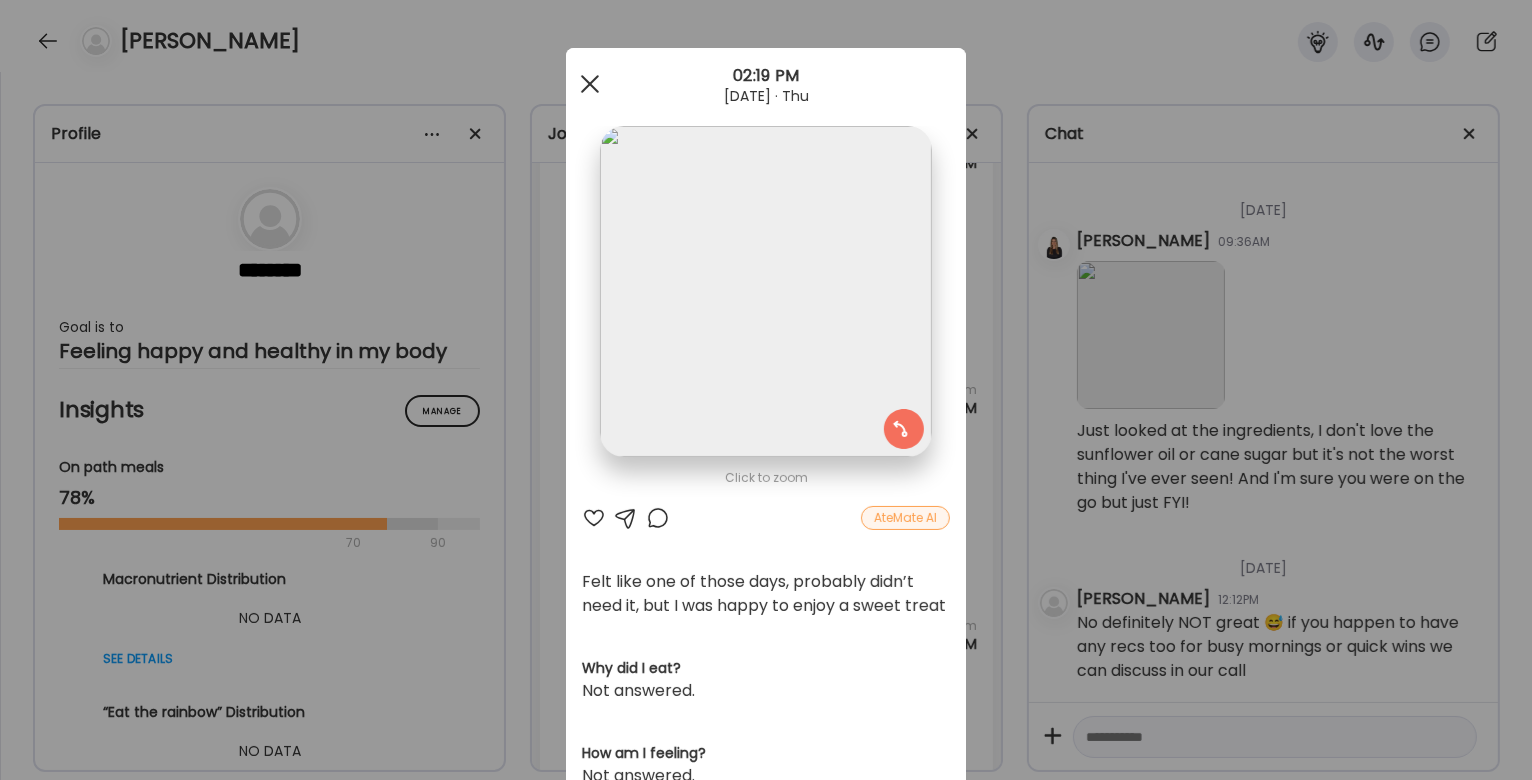 click at bounding box center [590, 84] 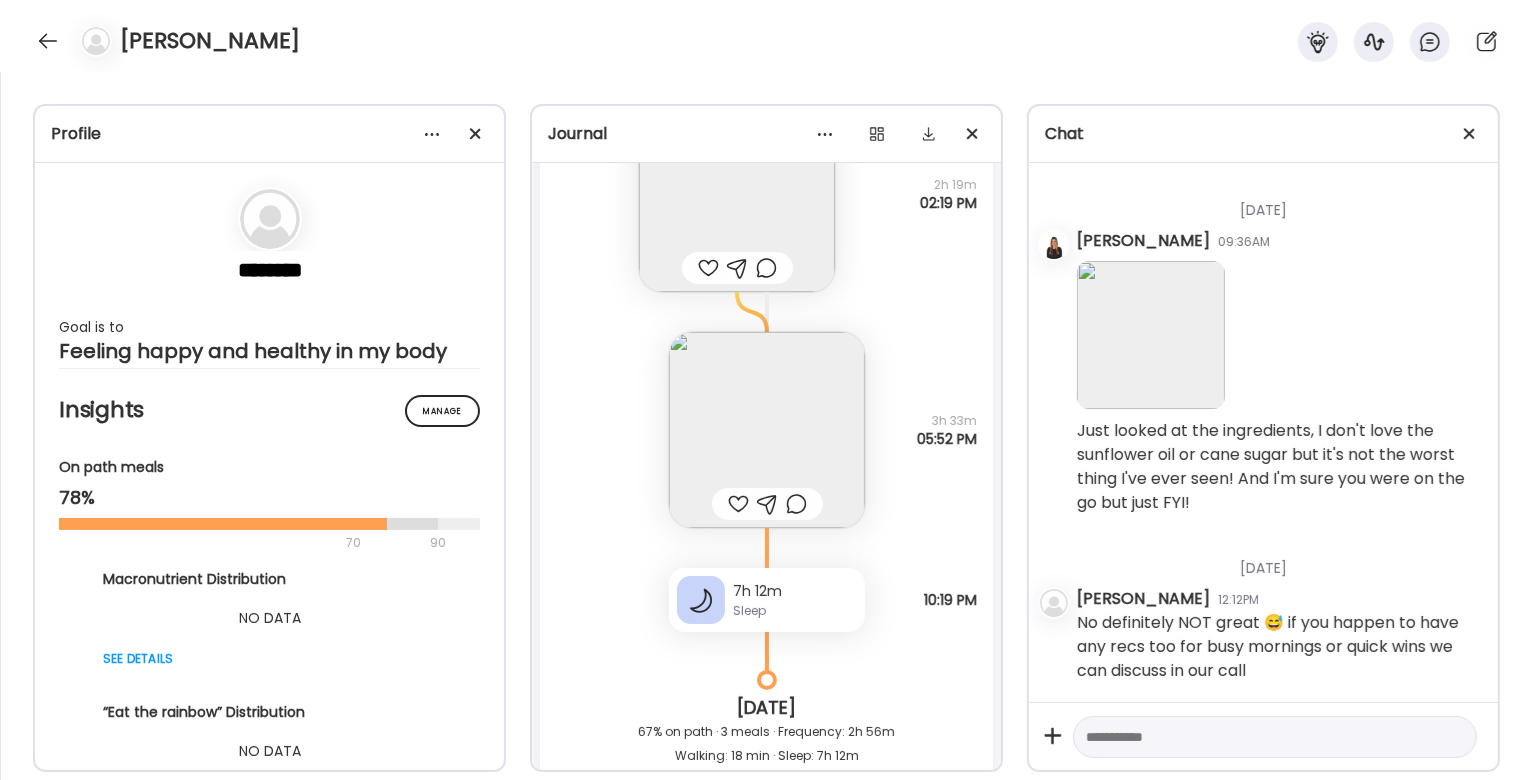 scroll, scrollTop: 52655, scrollLeft: 0, axis: vertical 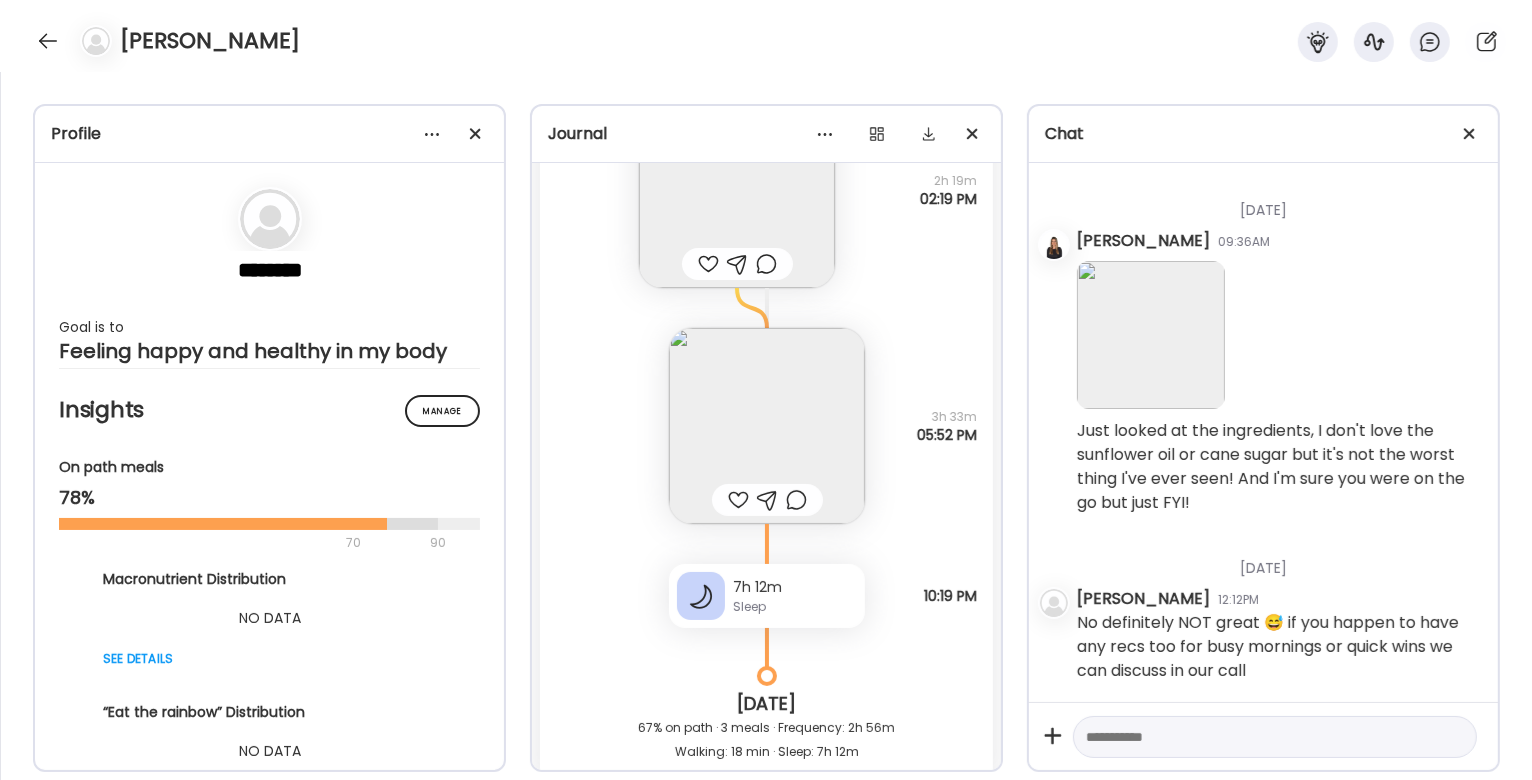 click at bounding box center [767, 426] 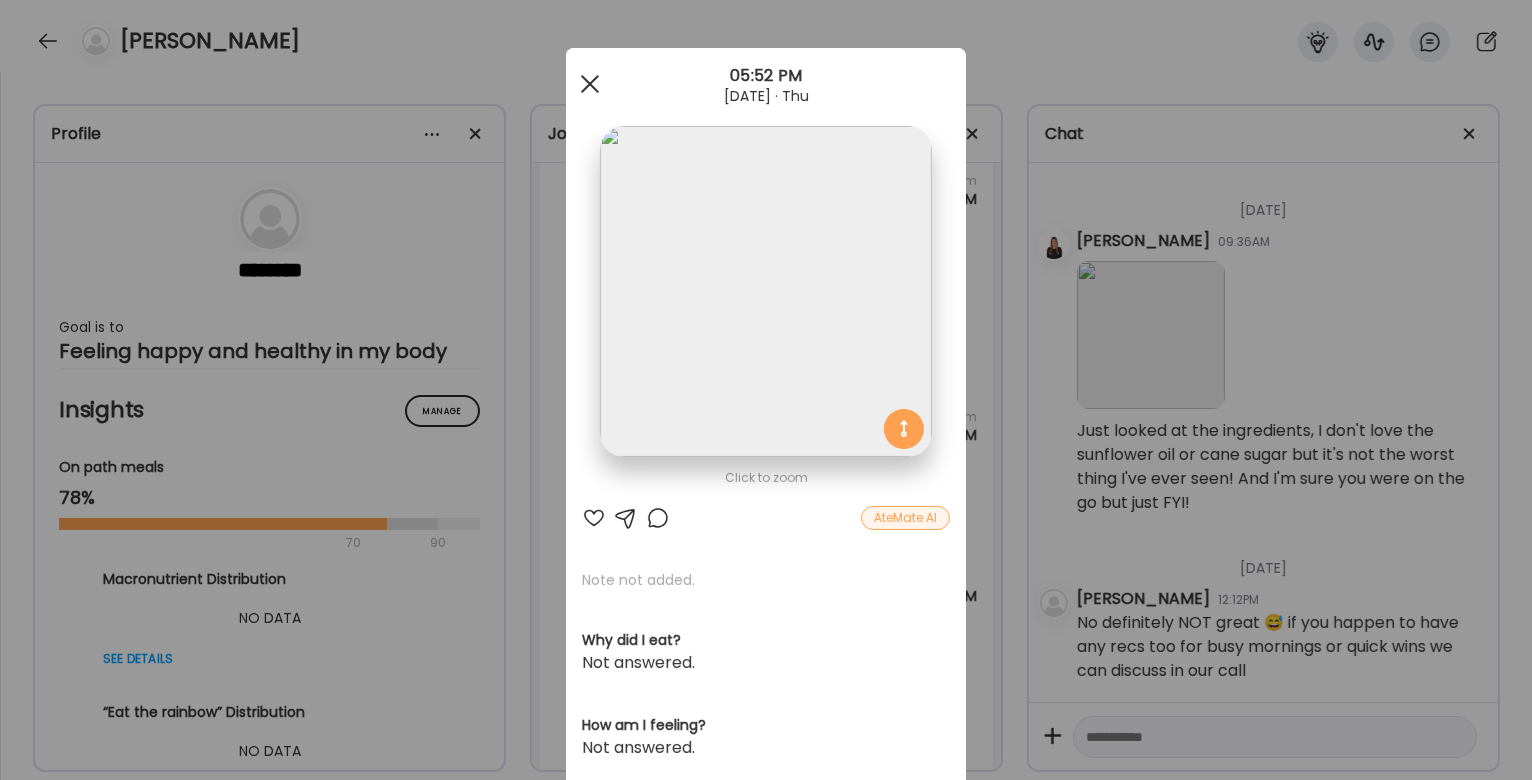 click at bounding box center (590, 84) 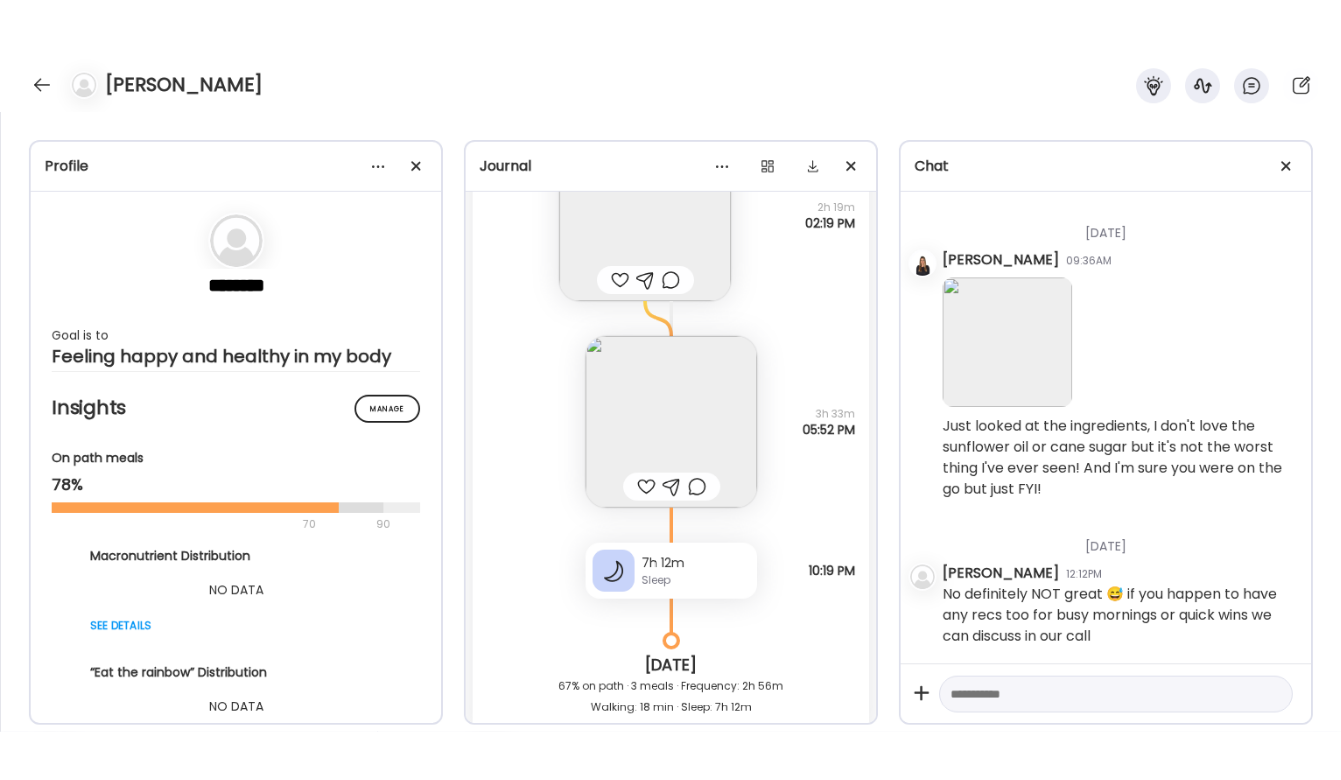 scroll, scrollTop: 29016, scrollLeft: 0, axis: vertical 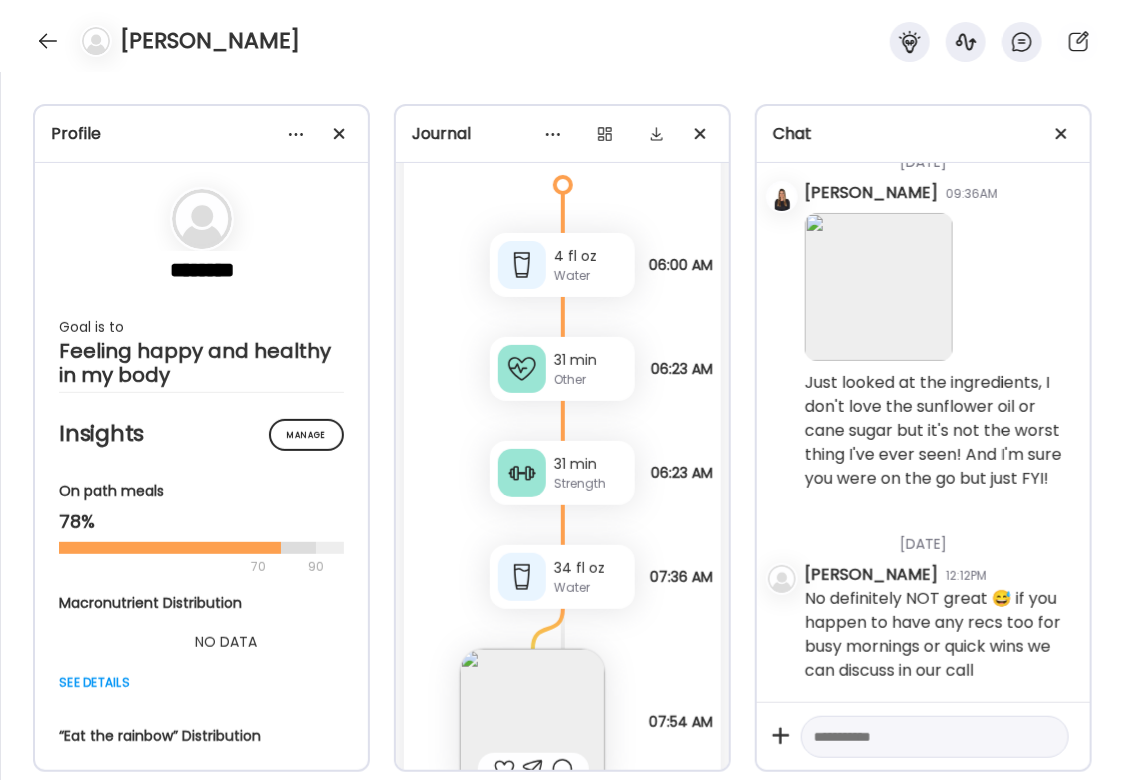 click on "31 min Other" at bounding box center (562, 369) 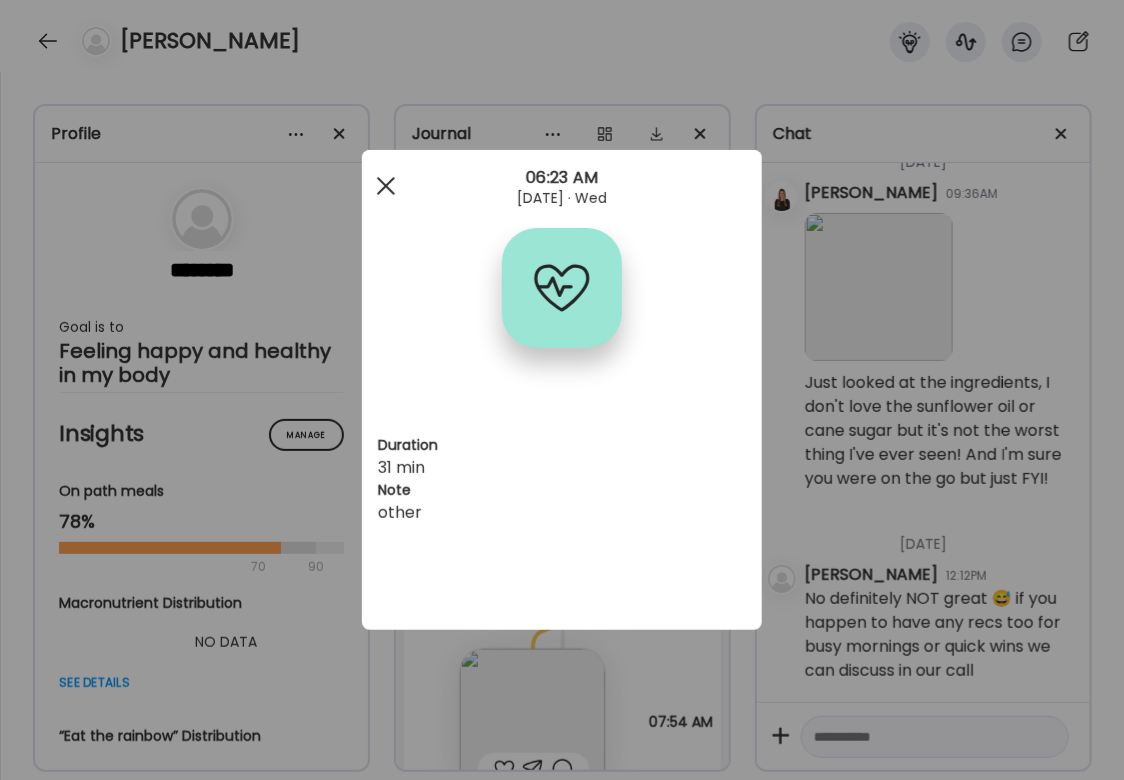 click at bounding box center (386, 186) 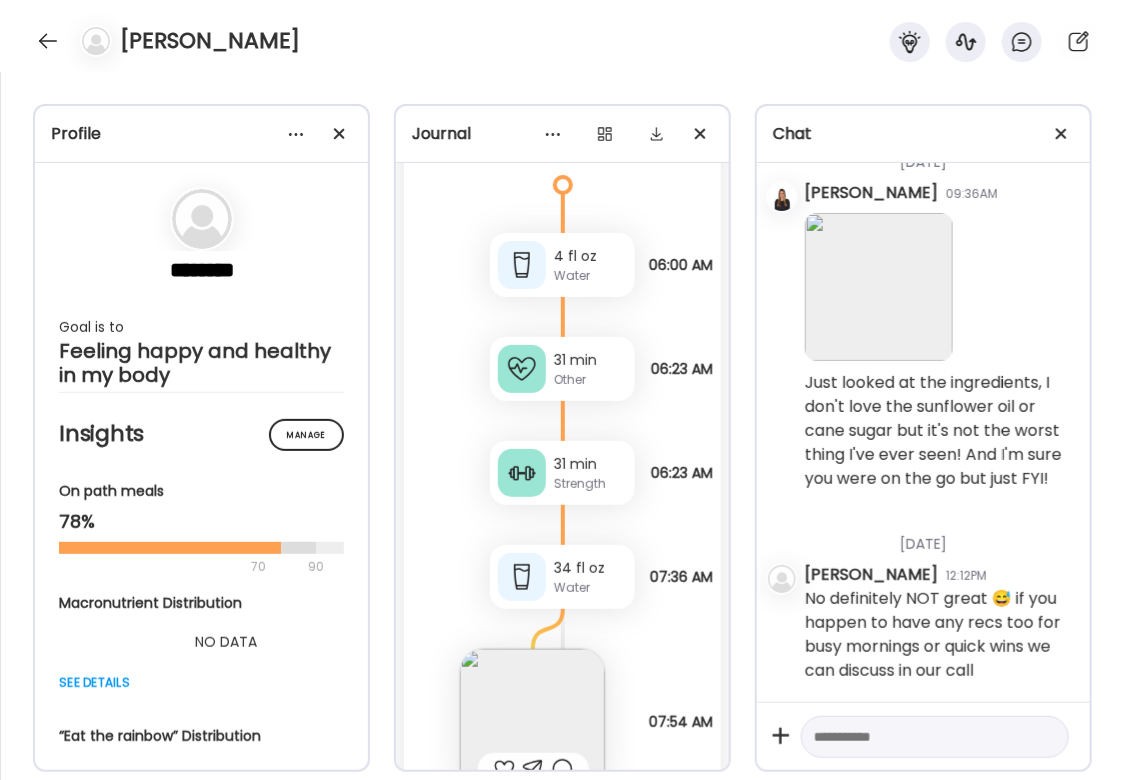 click on "Strength" at bounding box center (590, 484) 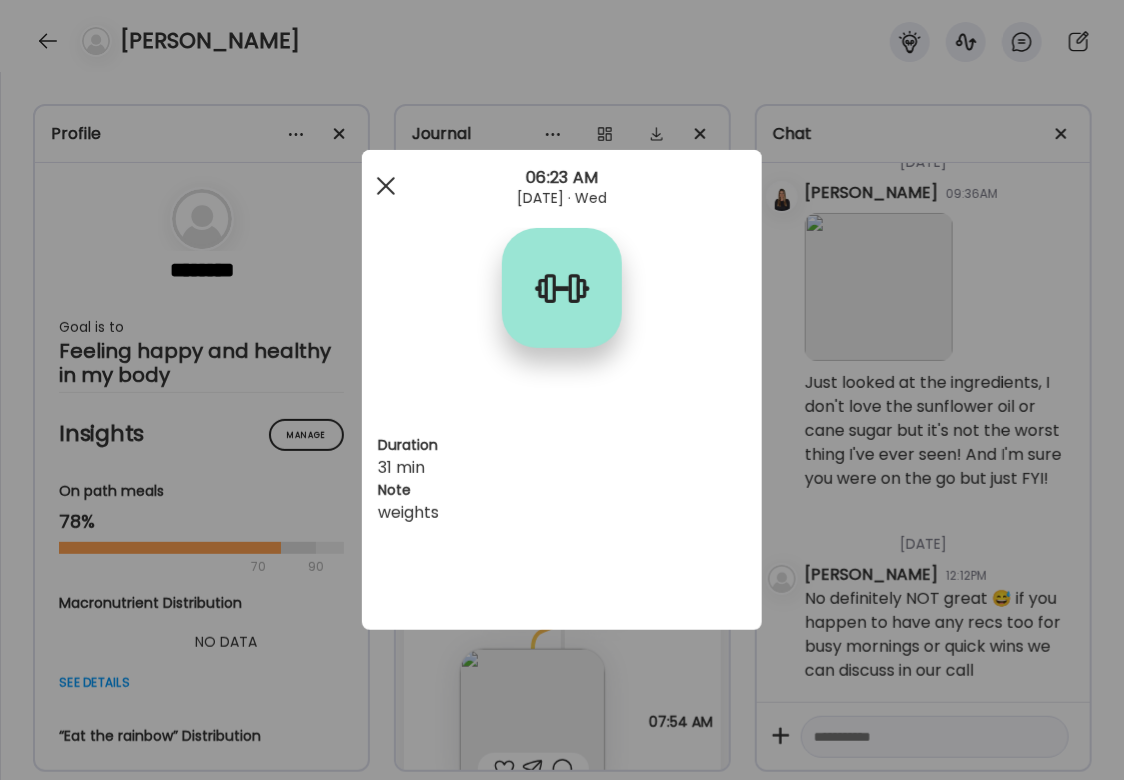 click at bounding box center (386, 186) 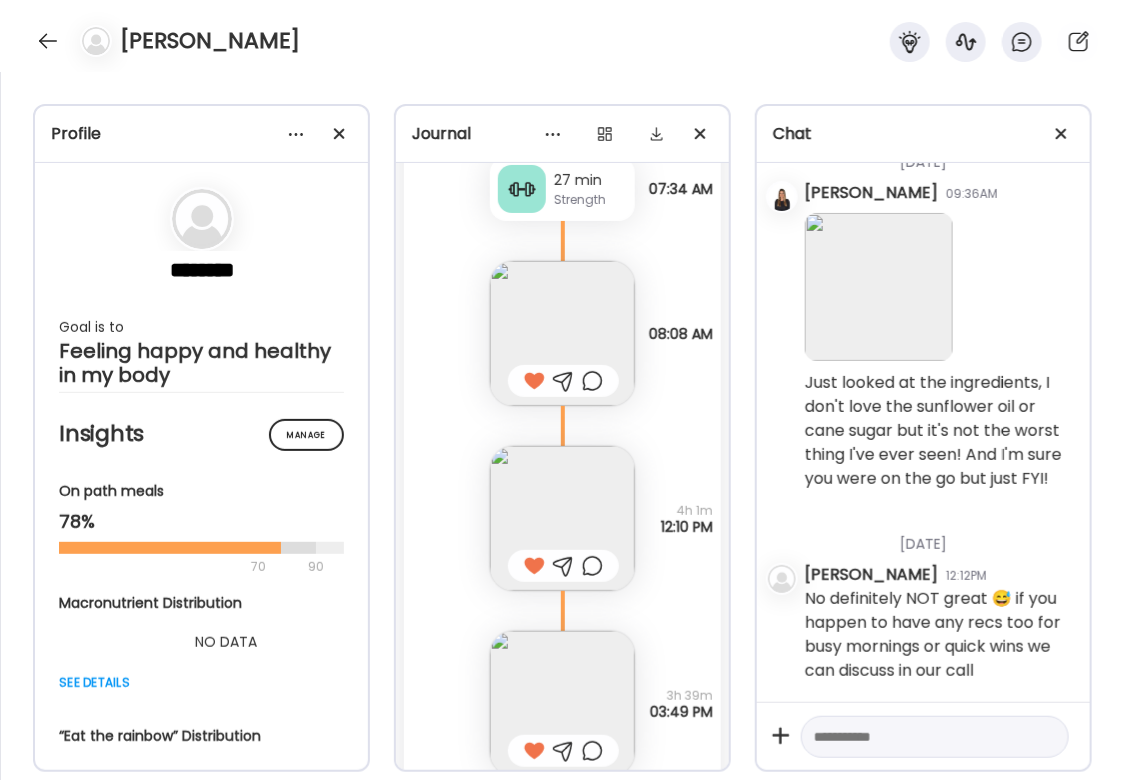 scroll, scrollTop: 44456, scrollLeft: 0, axis: vertical 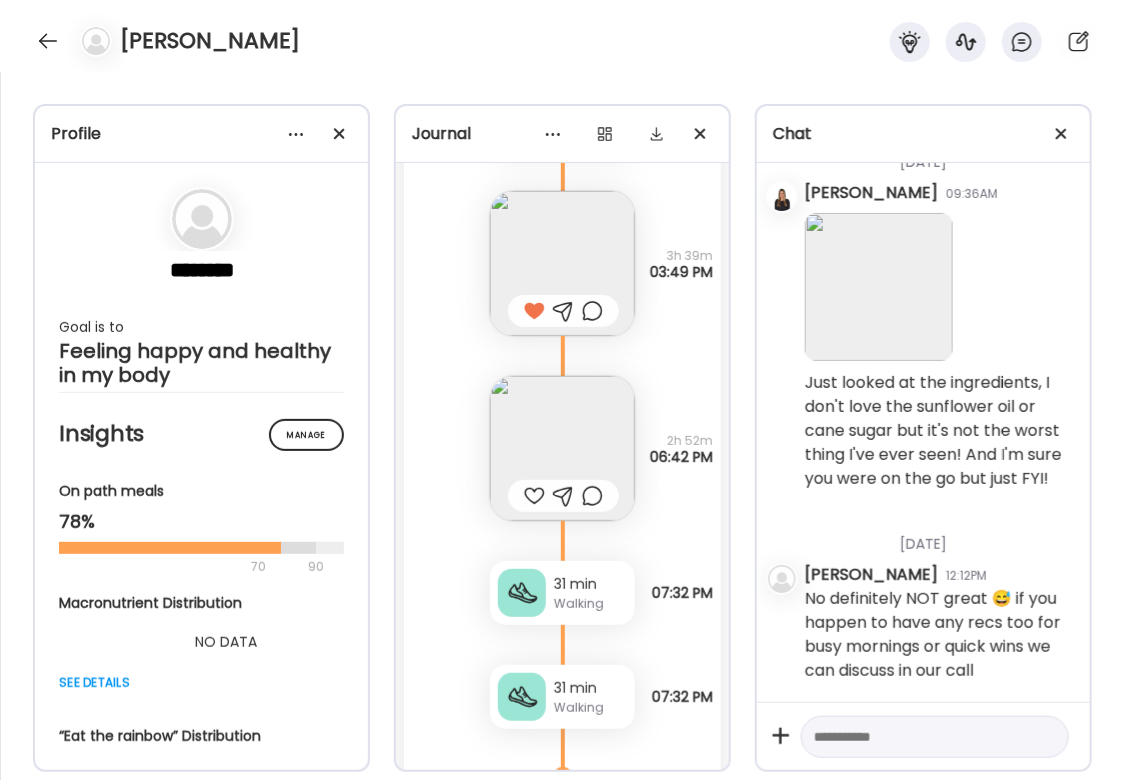 click at bounding box center [562, 448] 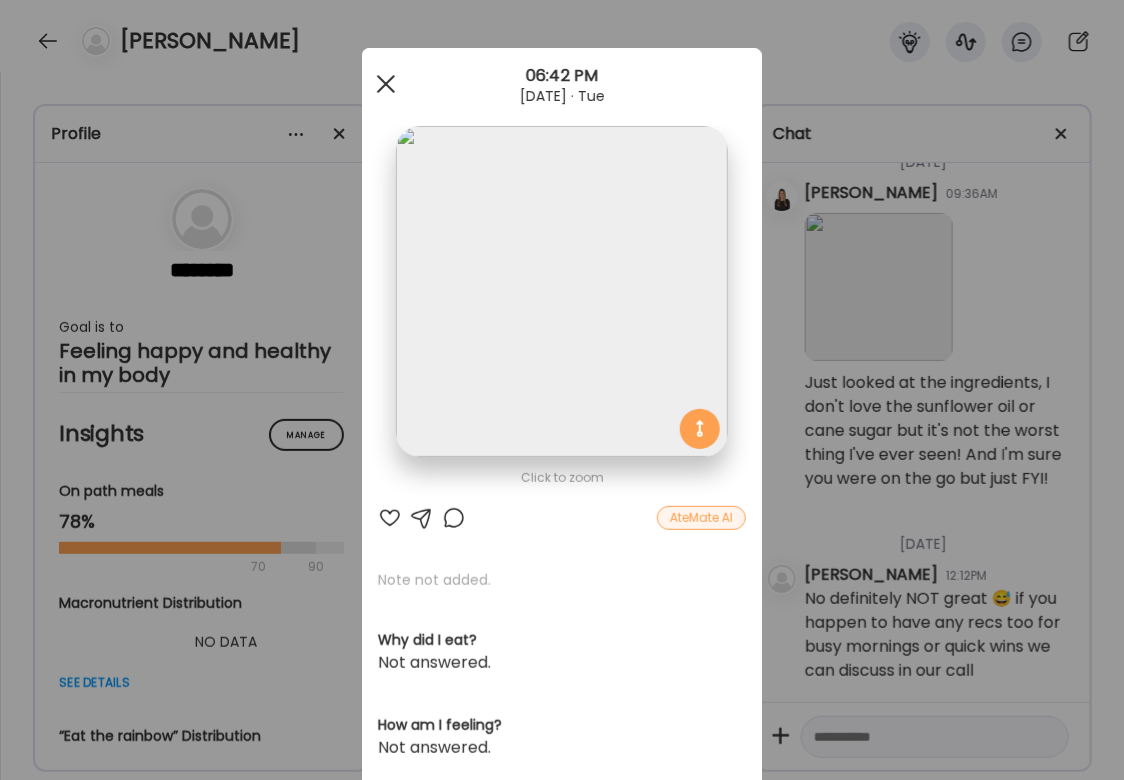 click at bounding box center [386, 84] 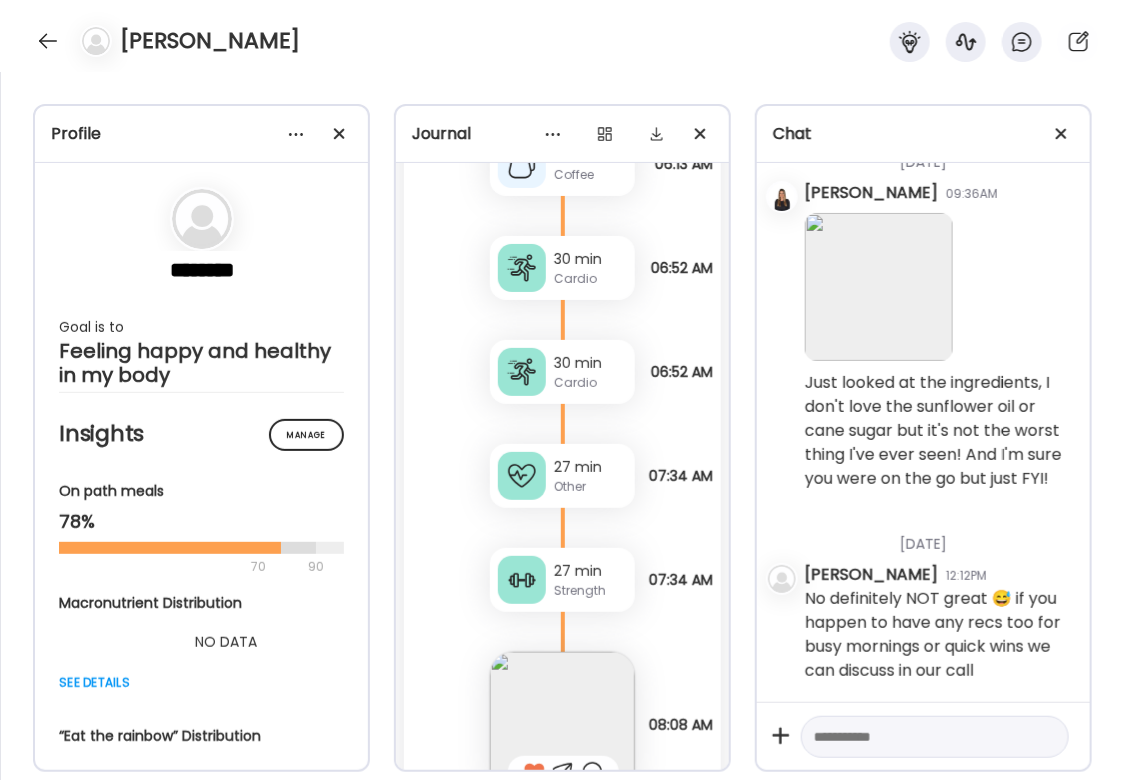 scroll, scrollTop: 43470, scrollLeft: 0, axis: vertical 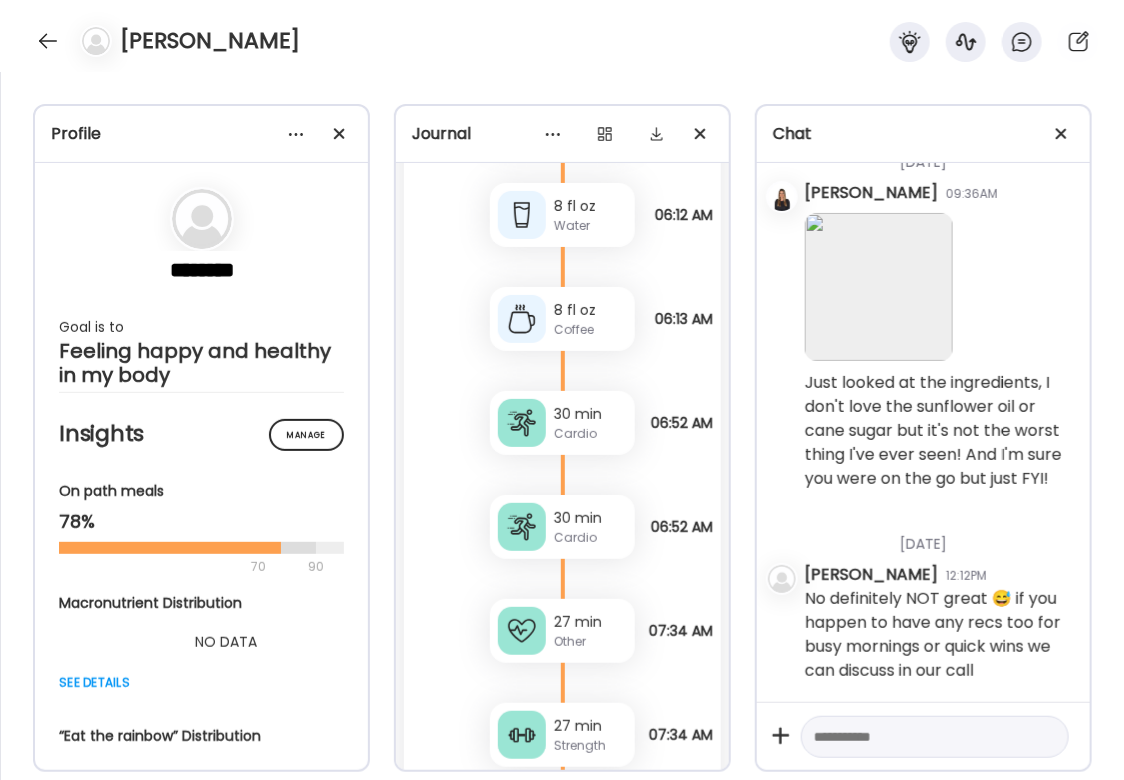 click on "30 min" at bounding box center (590, 414) 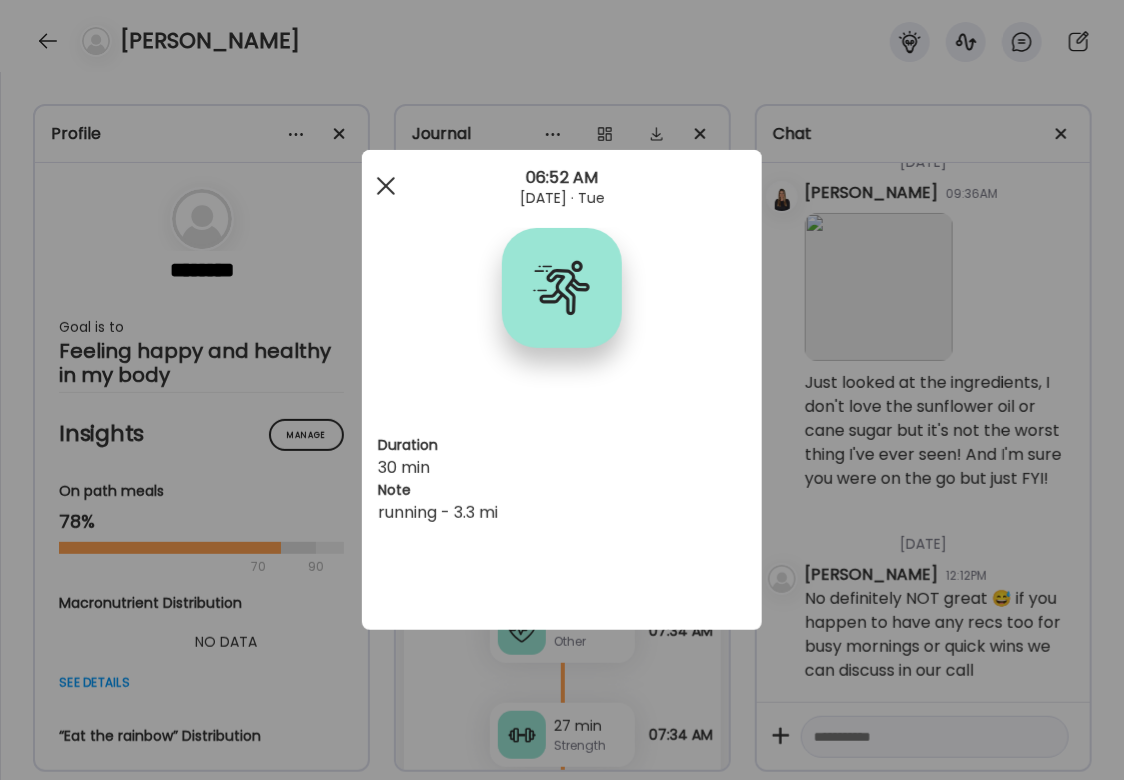 click at bounding box center [386, 186] 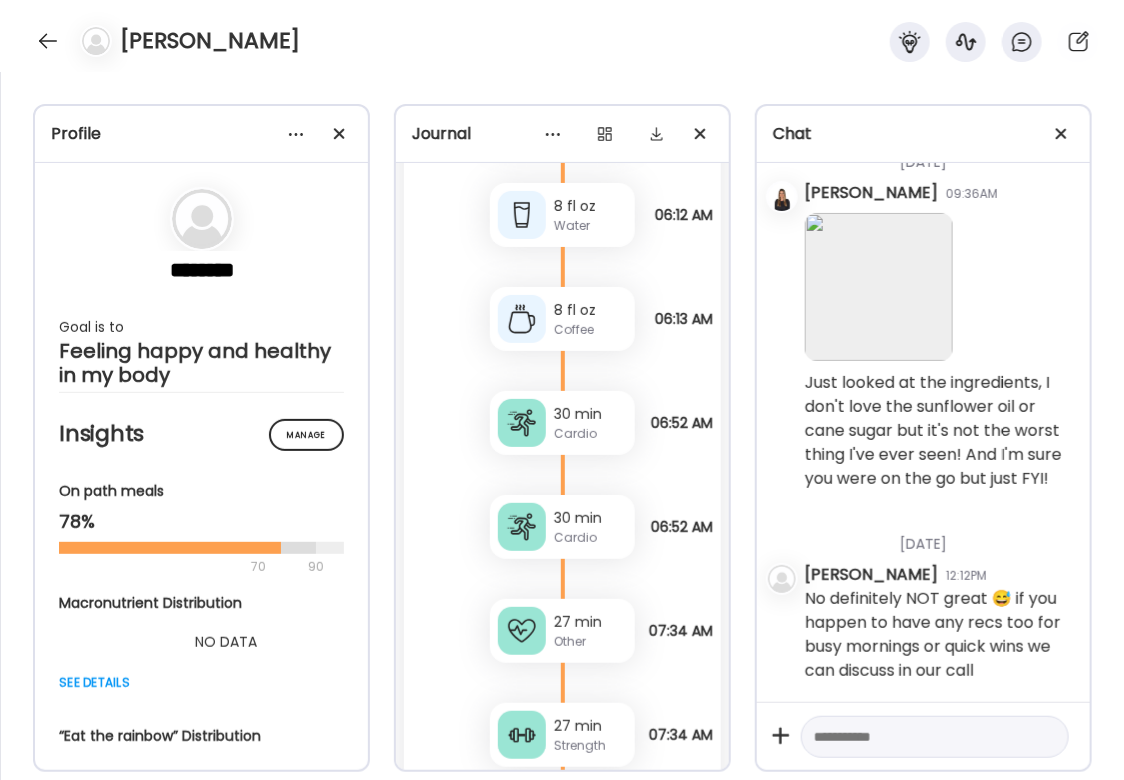 scroll, scrollTop: 33289, scrollLeft: 0, axis: vertical 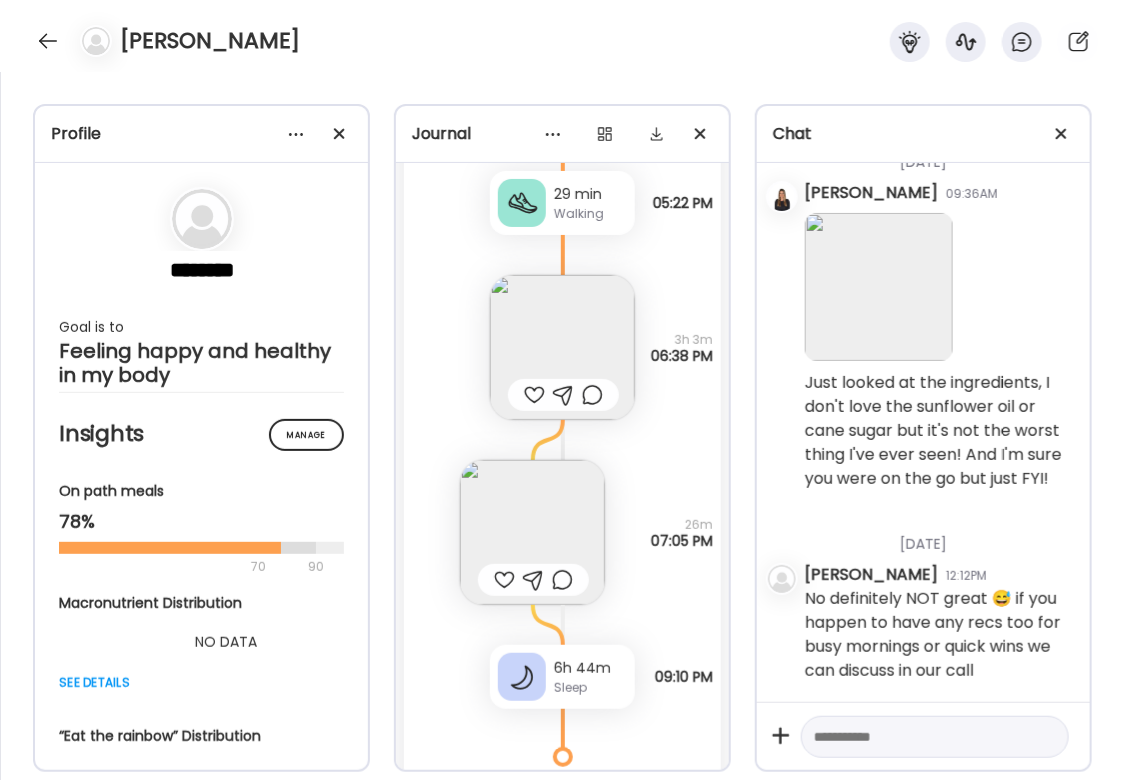 click at bounding box center (532, 532) 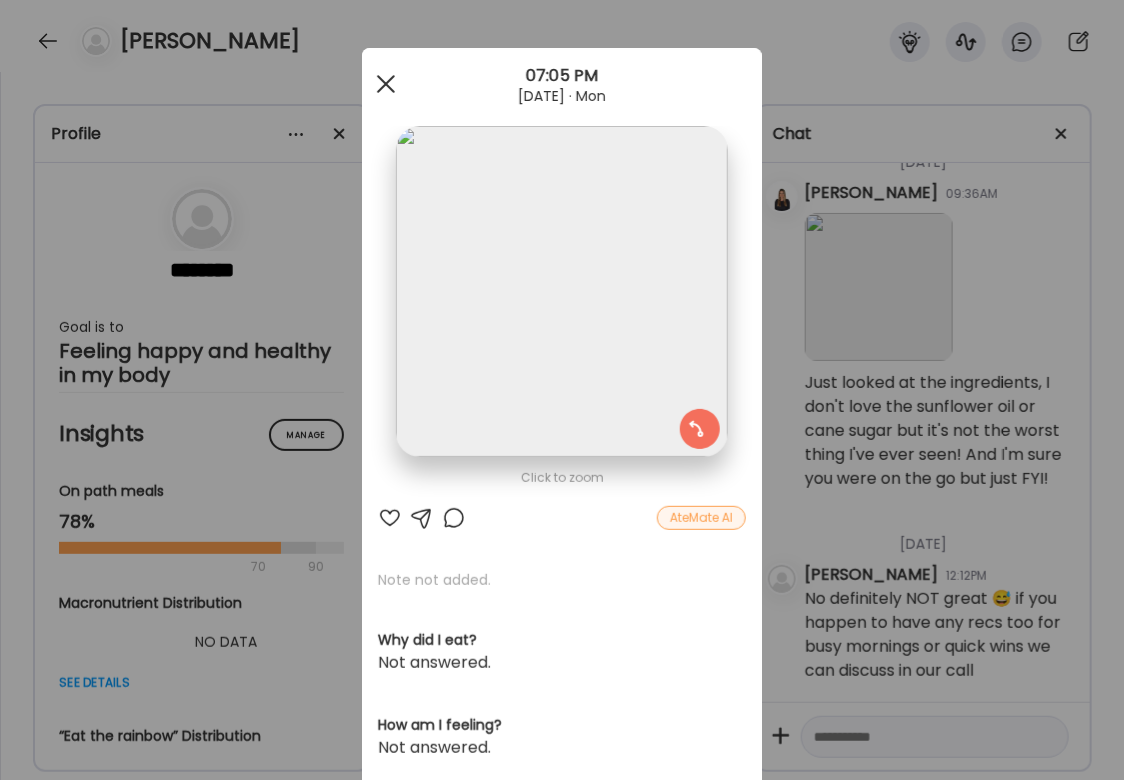 click at bounding box center [386, 84] 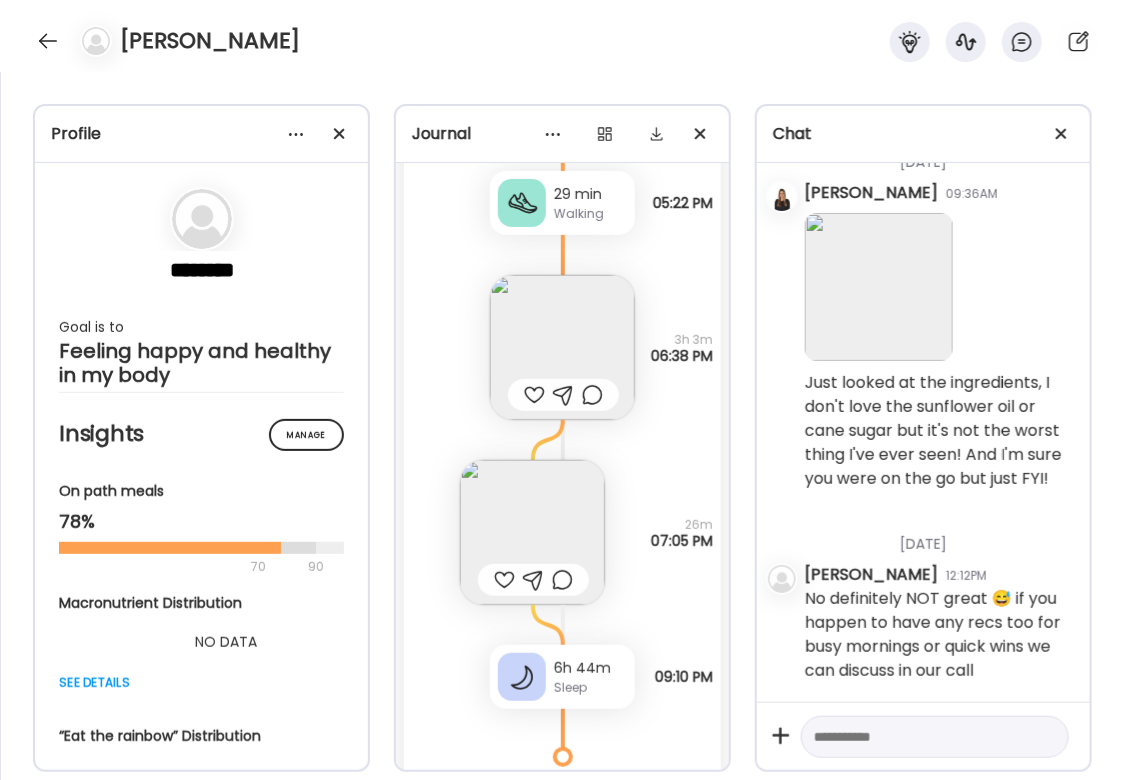 scroll, scrollTop: 40661, scrollLeft: 0, axis: vertical 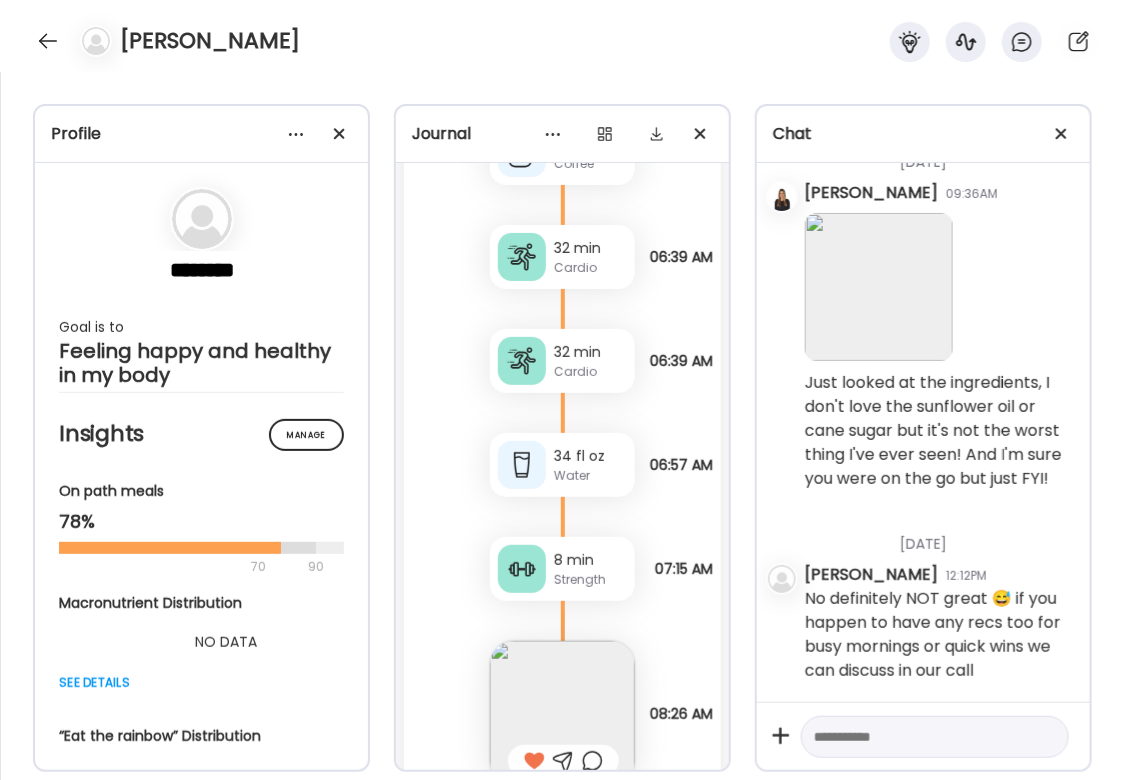 click at bounding box center (879, -889) 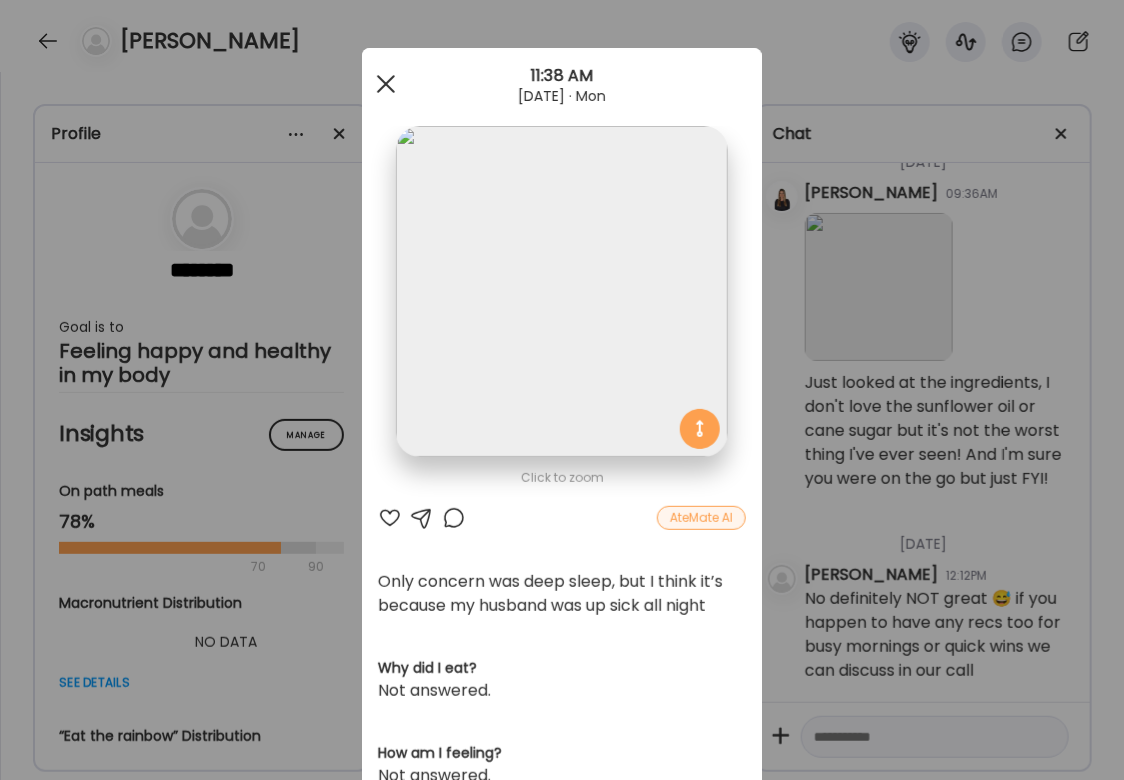click at bounding box center (386, 84) 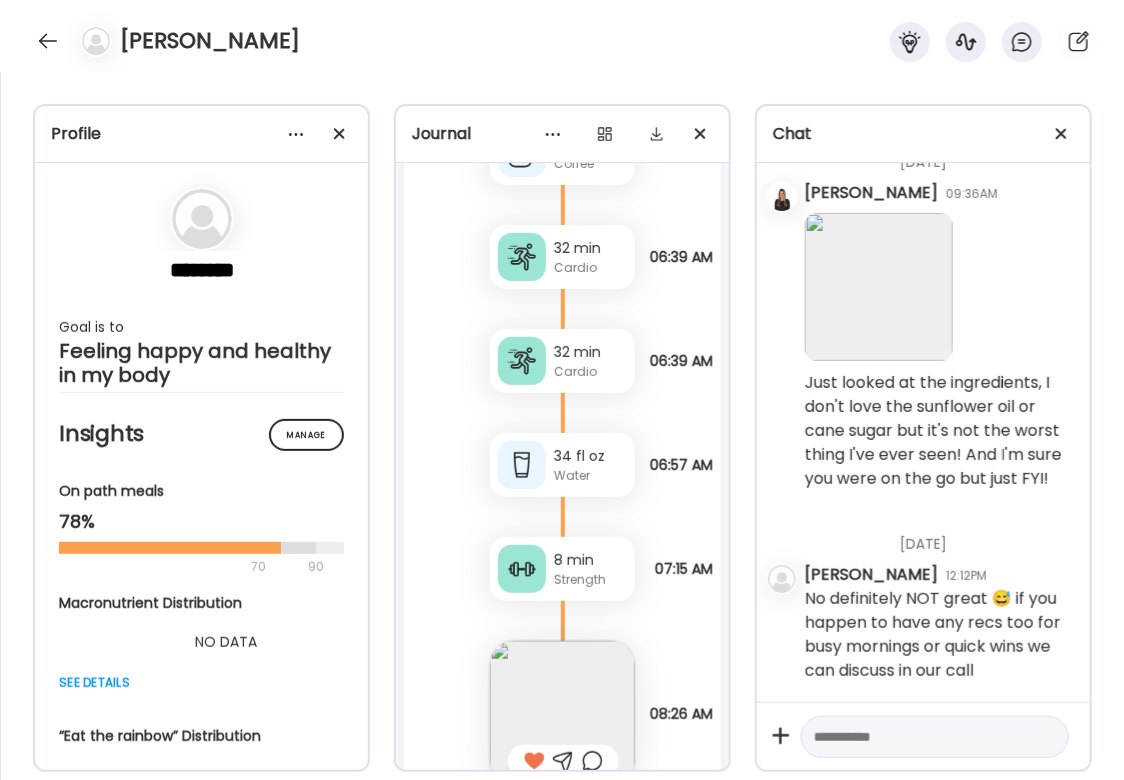 scroll, scrollTop: 31336, scrollLeft: 0, axis: vertical 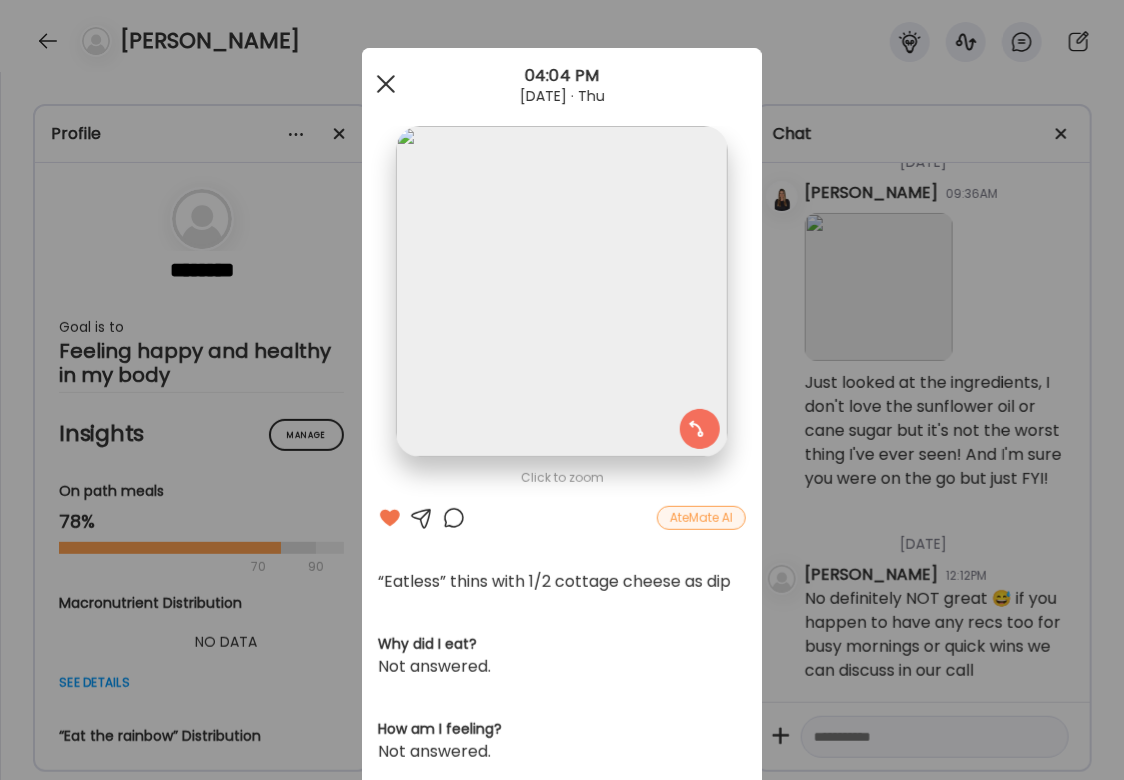 click at bounding box center (386, 84) 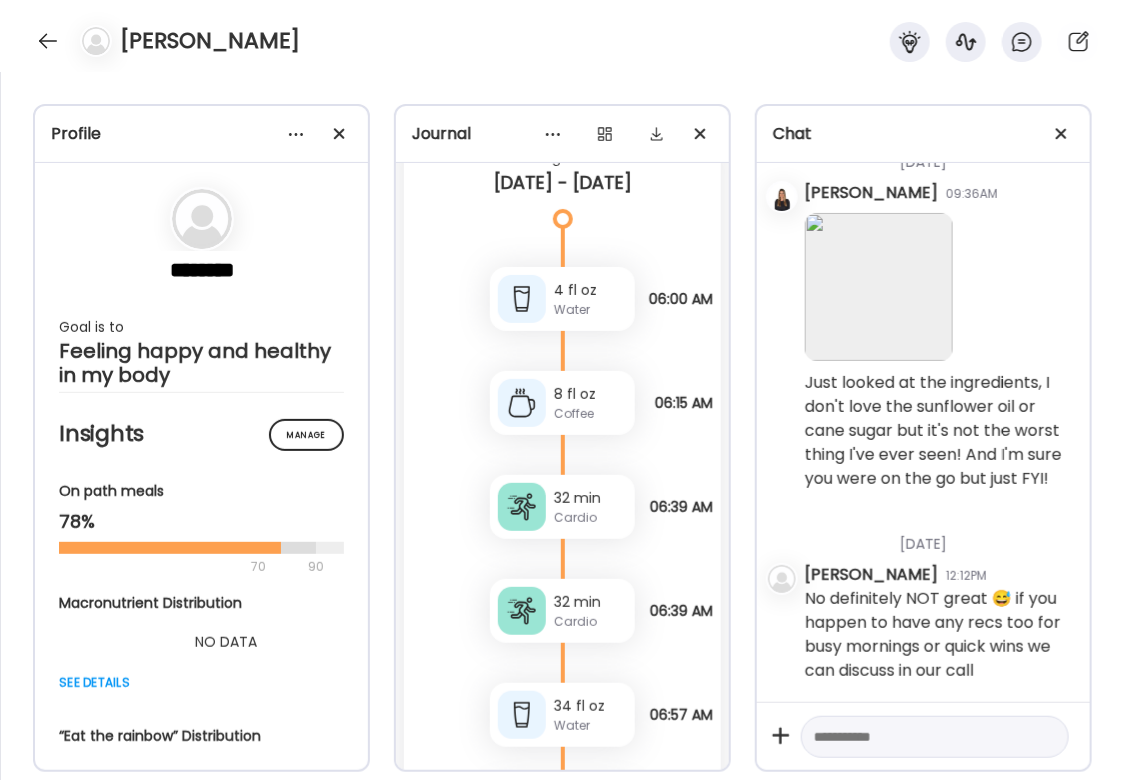 scroll, scrollTop: 40402, scrollLeft: 0, axis: vertical 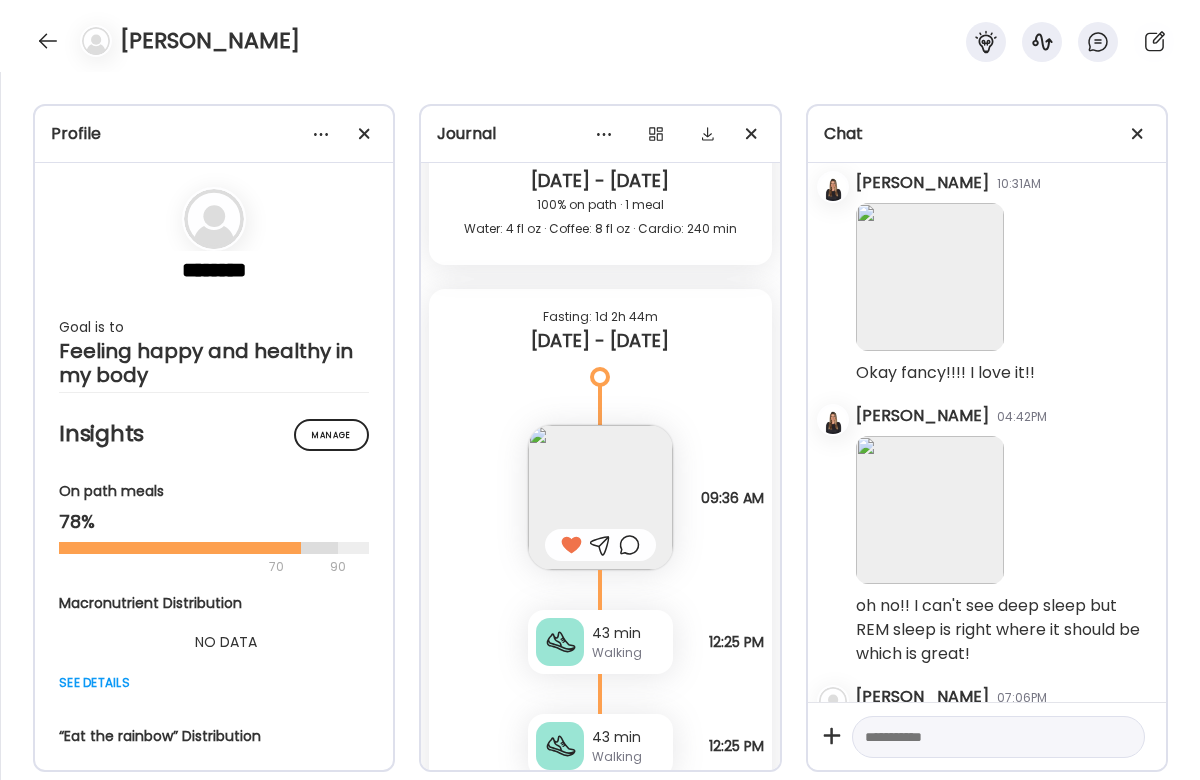 click at bounding box center (600, 497) 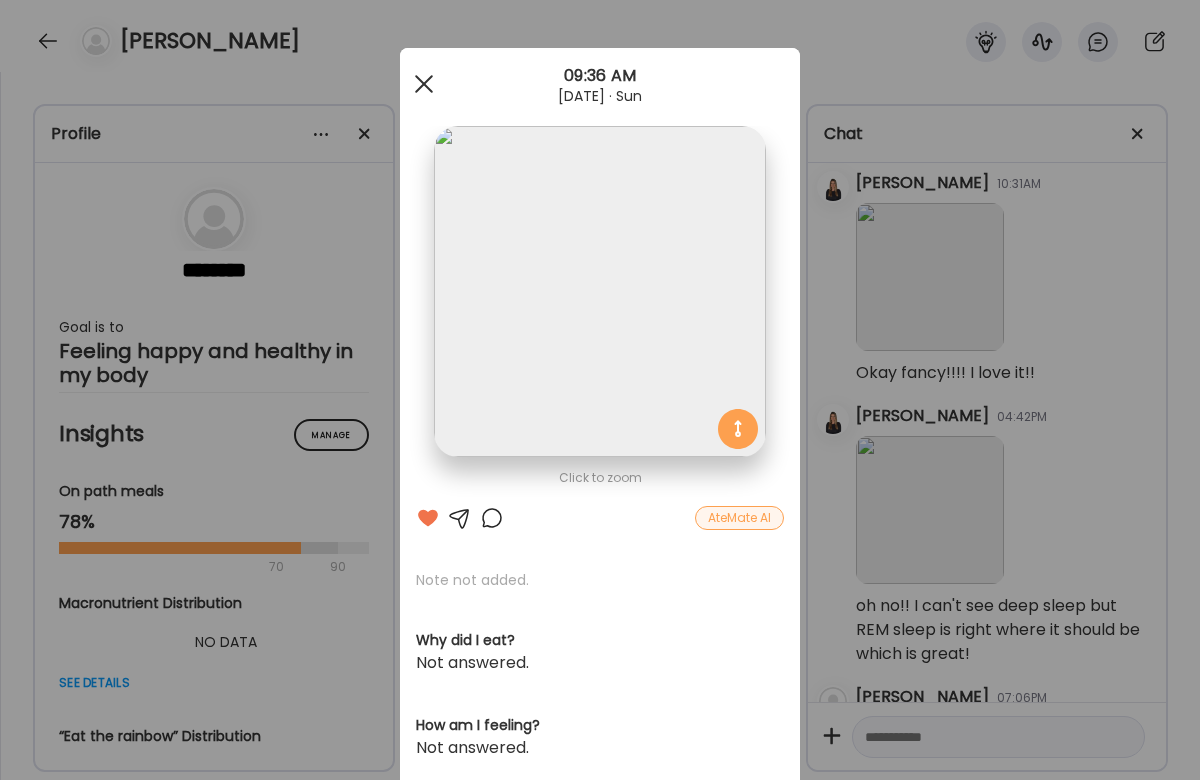 click at bounding box center (424, 84) 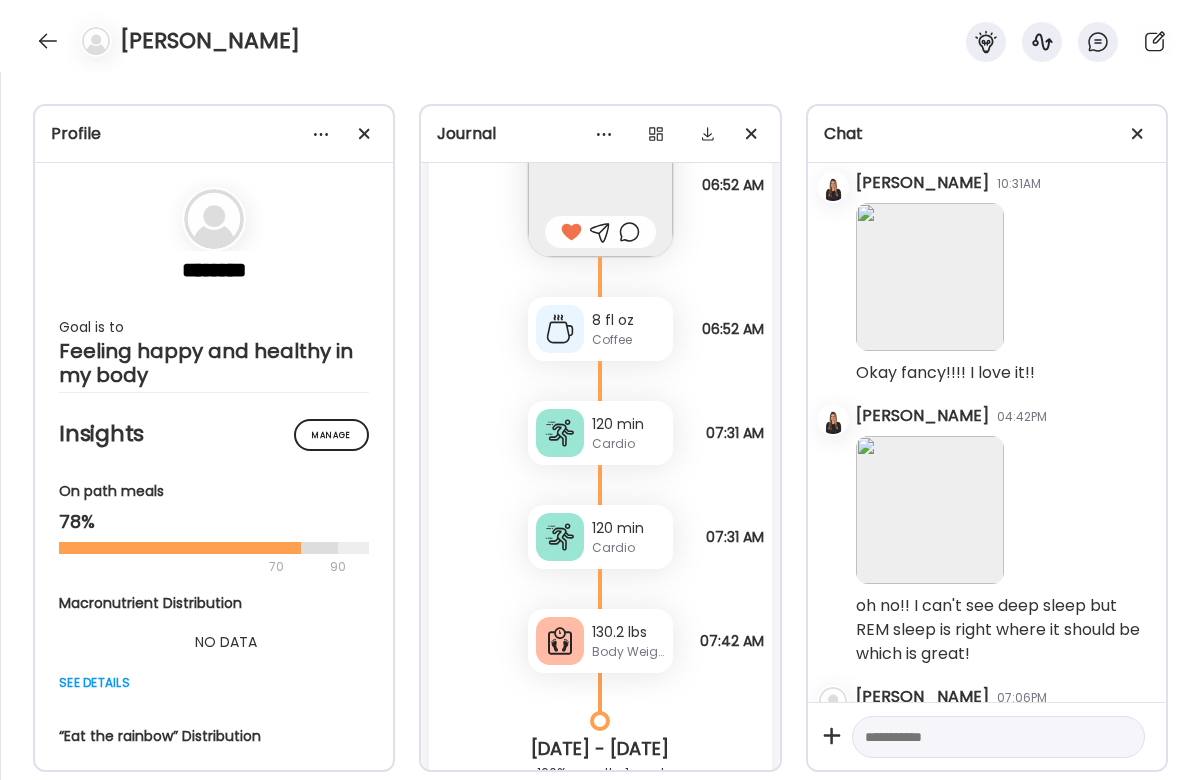 scroll, scrollTop: 38234, scrollLeft: 0, axis: vertical 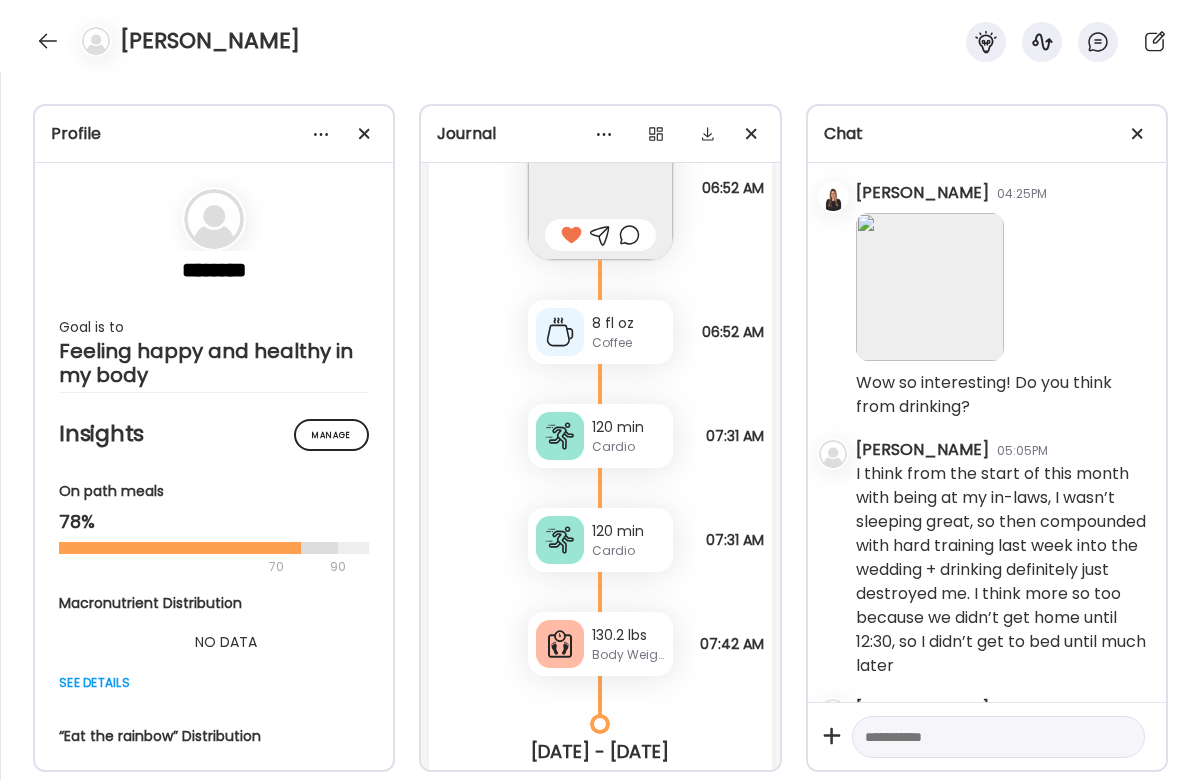 click at bounding box center [930, -1691] 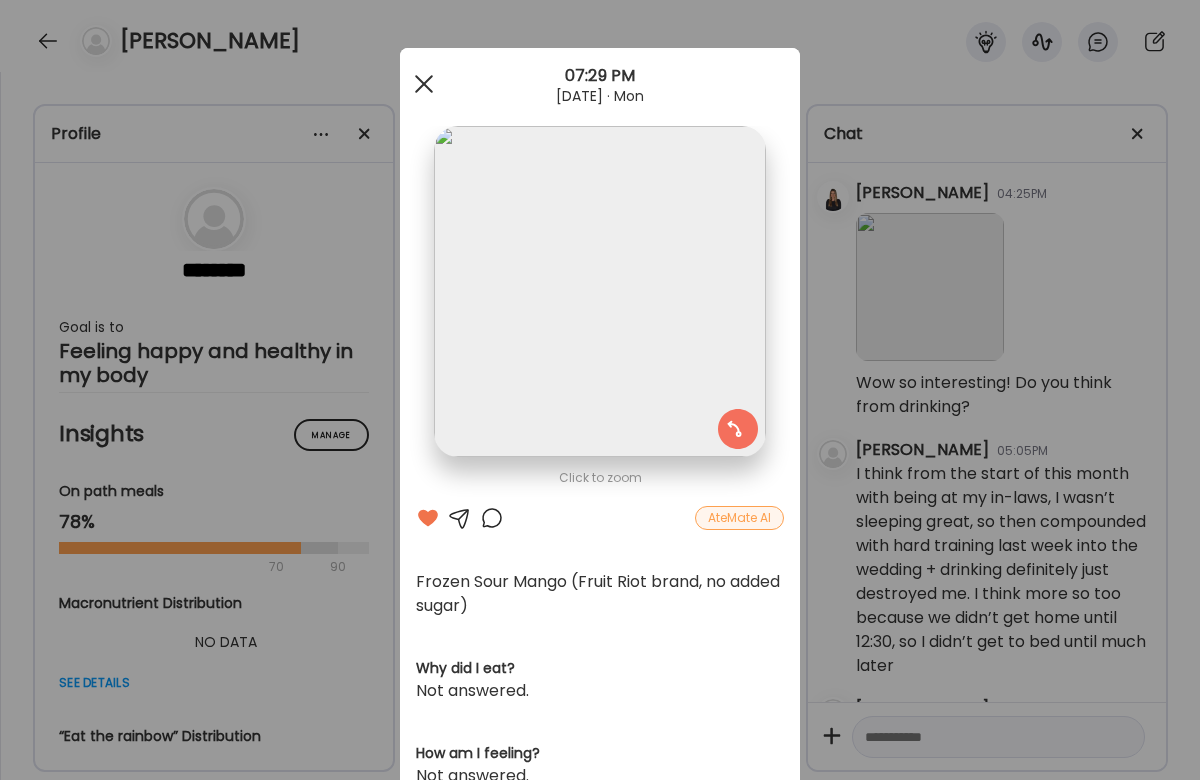 click at bounding box center [424, 84] 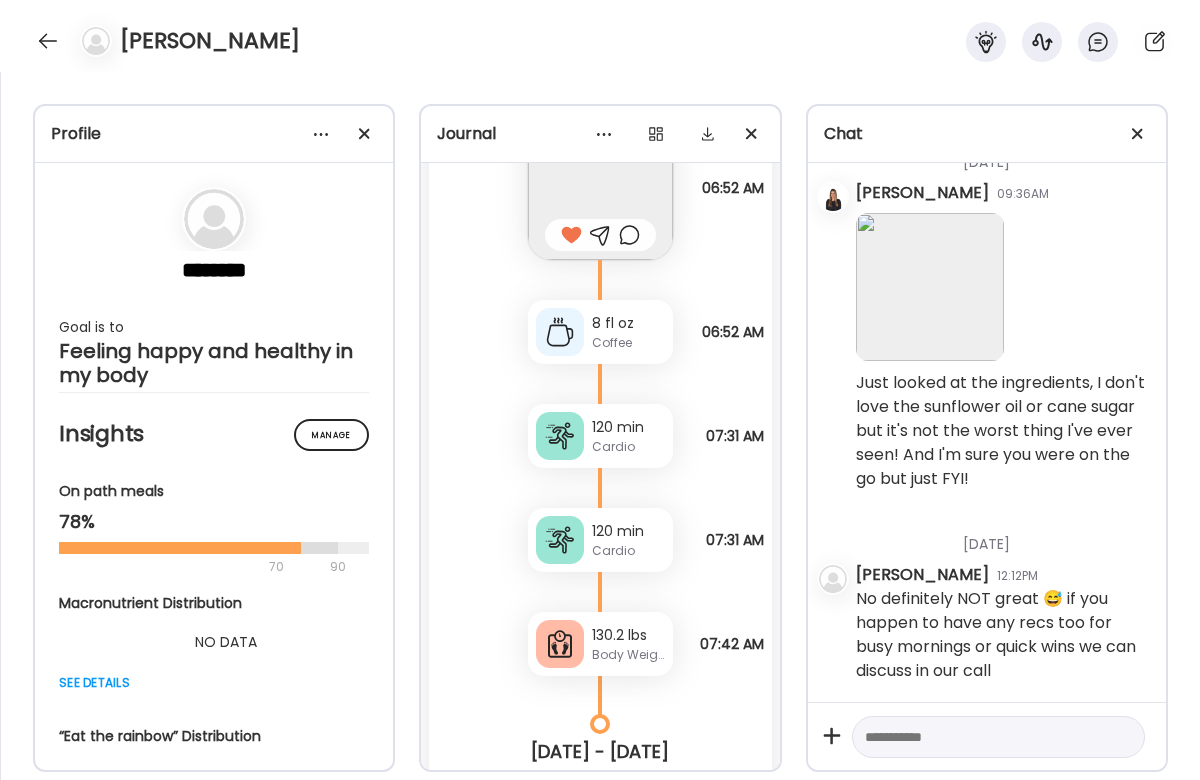 scroll, scrollTop: 31873, scrollLeft: 0, axis: vertical 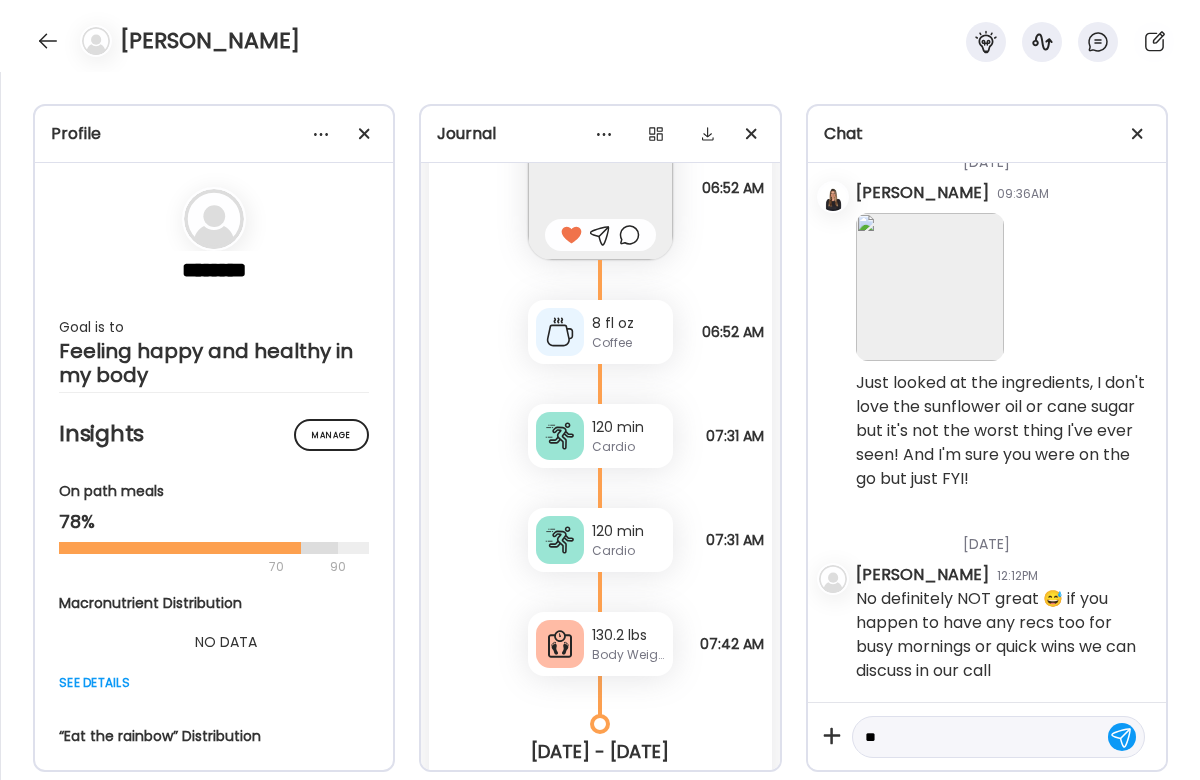type on "*" 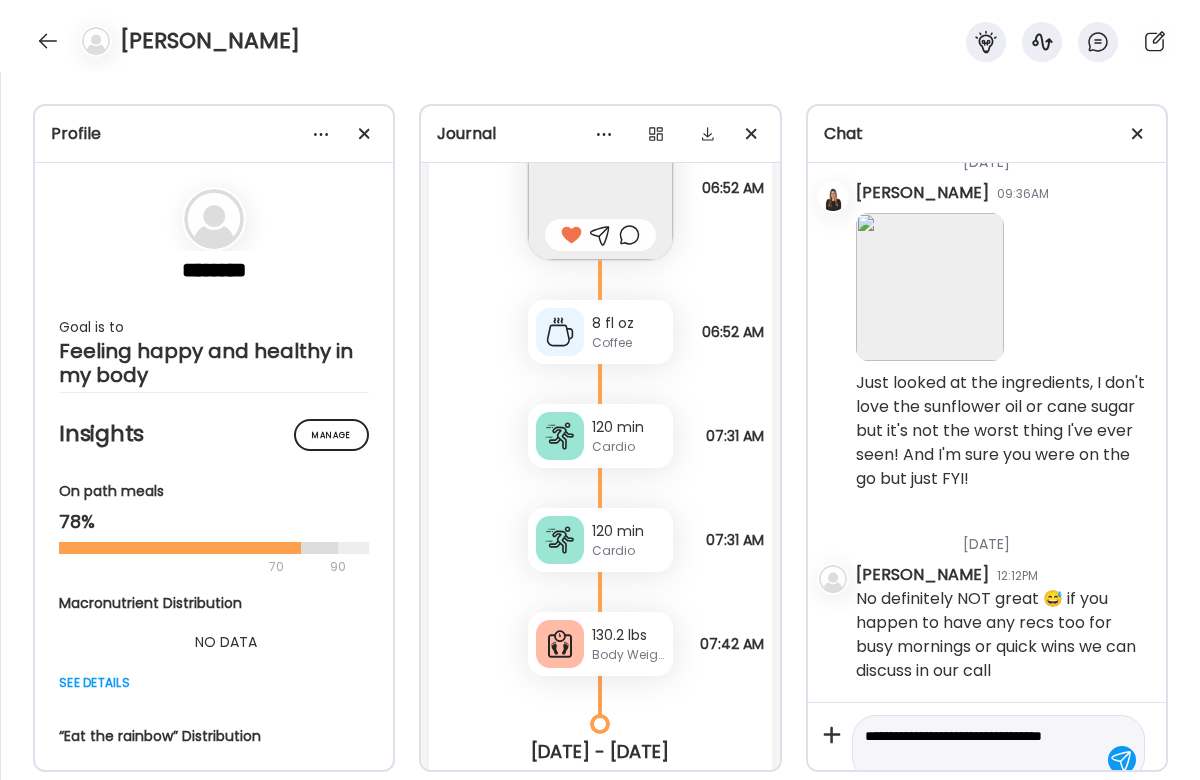 scroll, scrollTop: 21, scrollLeft: 0, axis: vertical 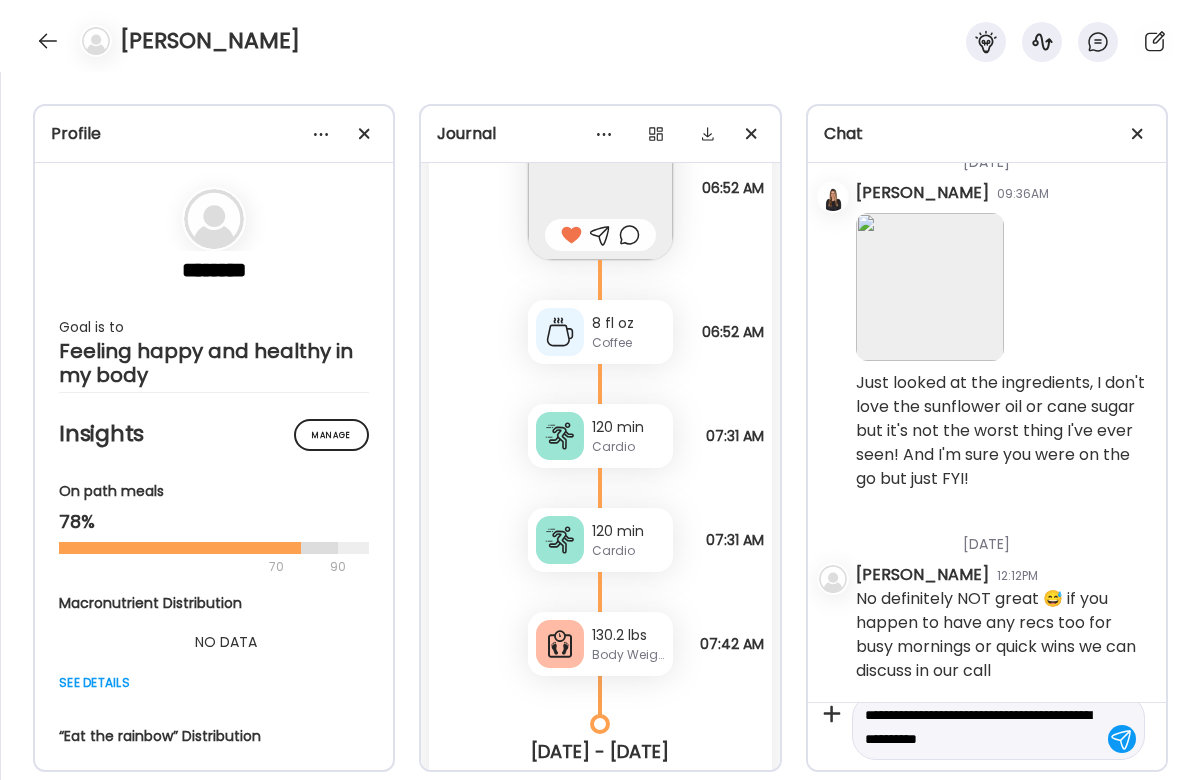 type on "**********" 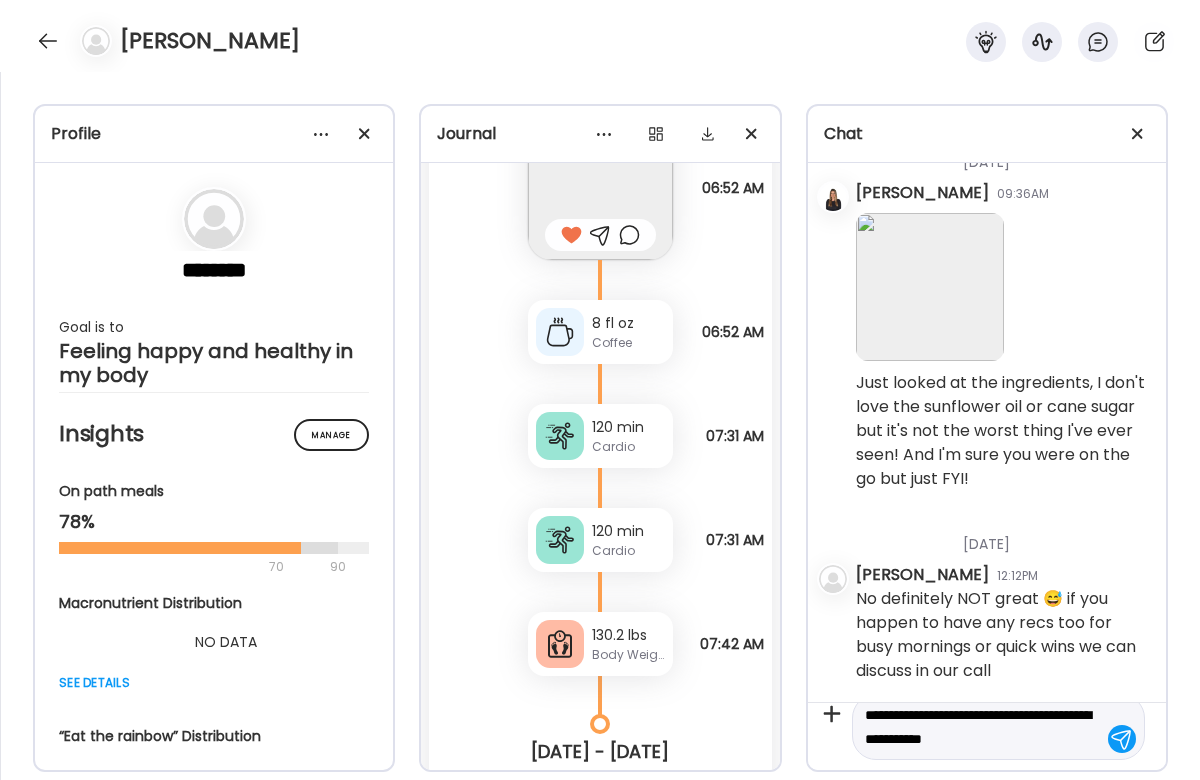 type 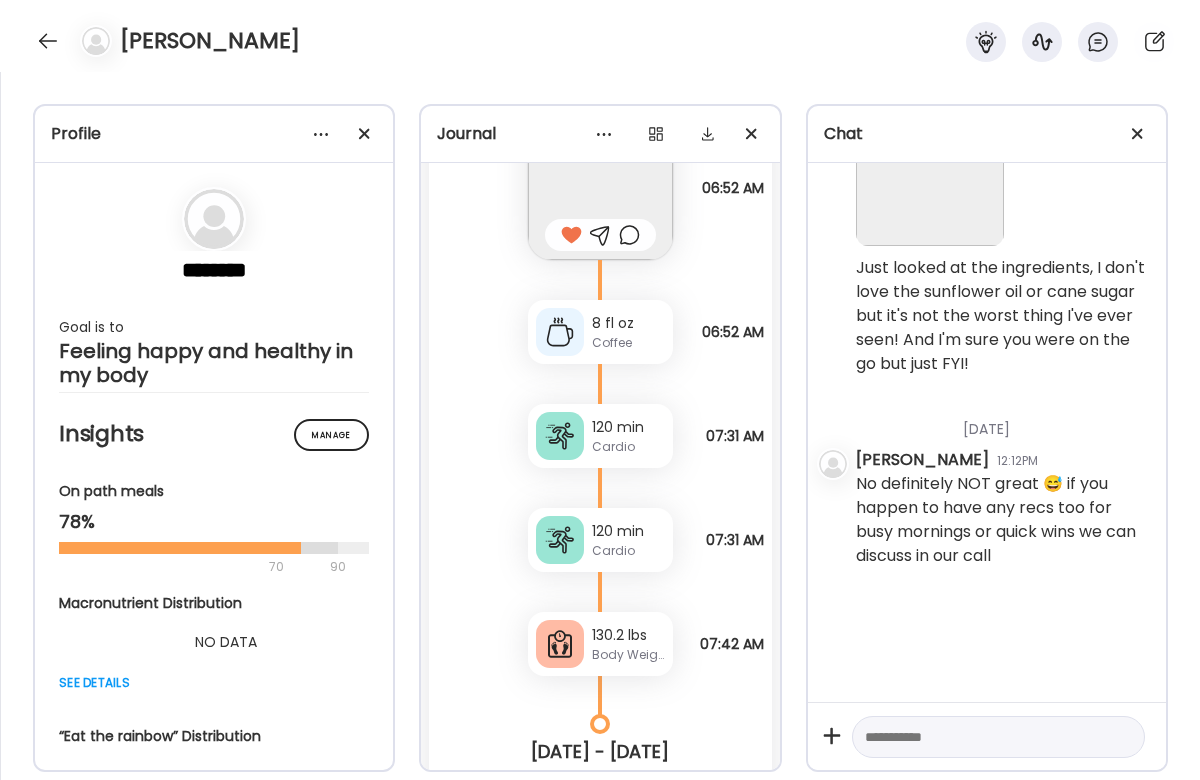 scroll, scrollTop: 0, scrollLeft: 0, axis: both 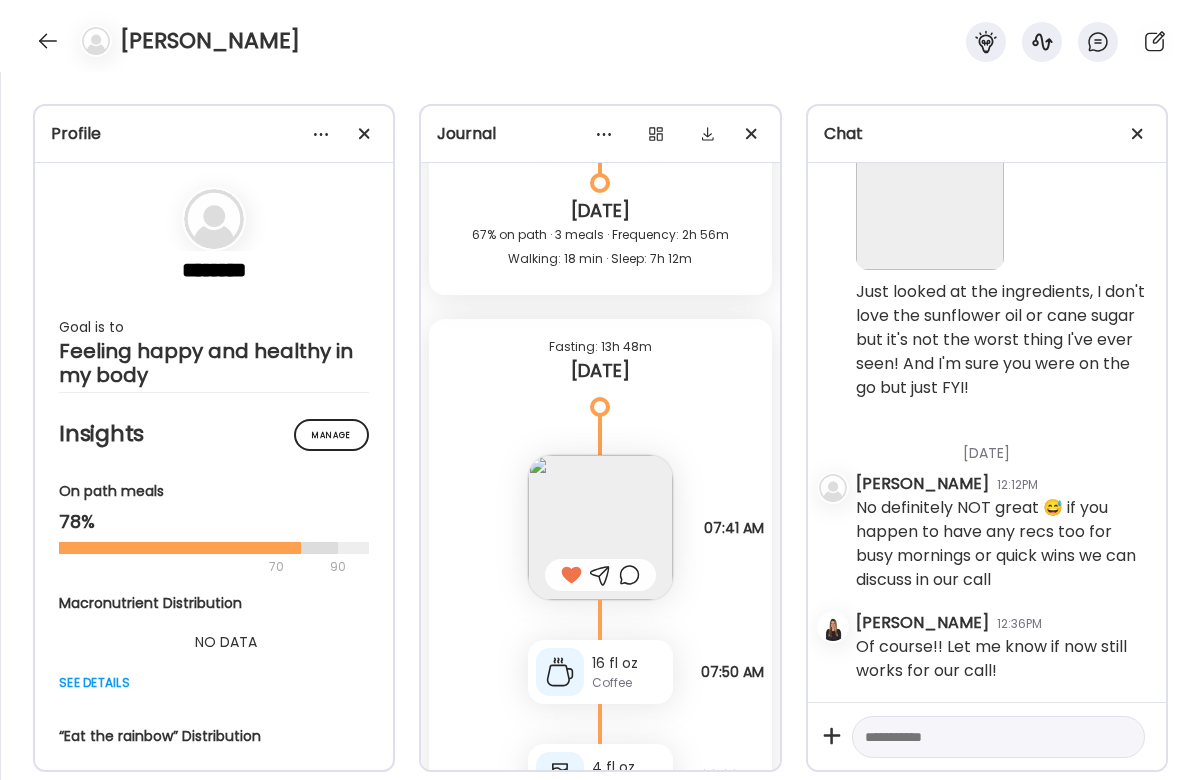 click at bounding box center (600, 527) 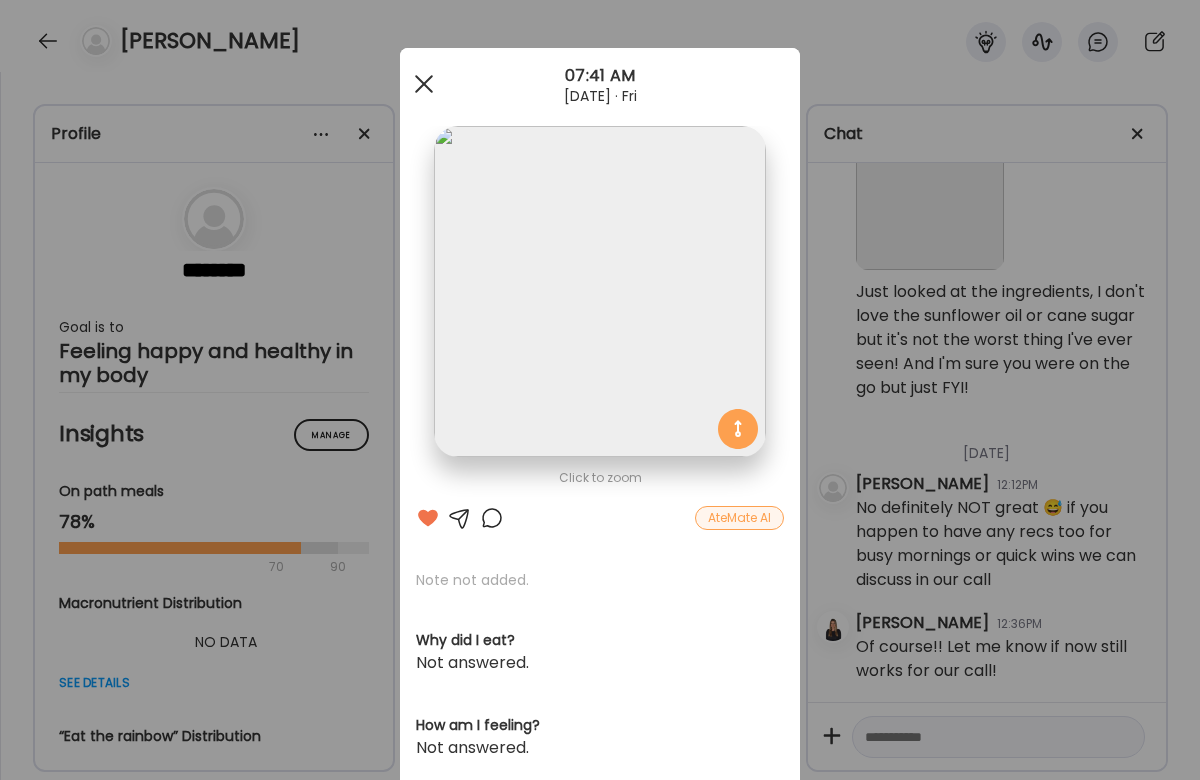 click at bounding box center (424, 84) 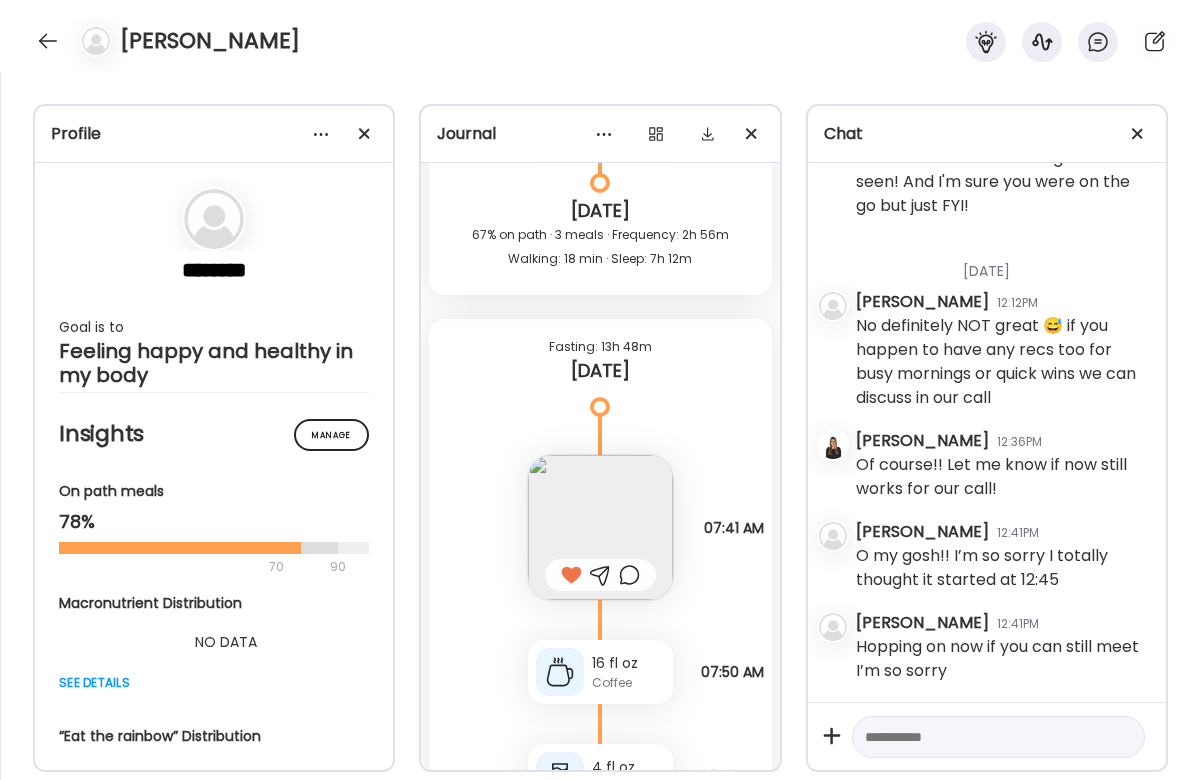 scroll, scrollTop: 32146, scrollLeft: 0, axis: vertical 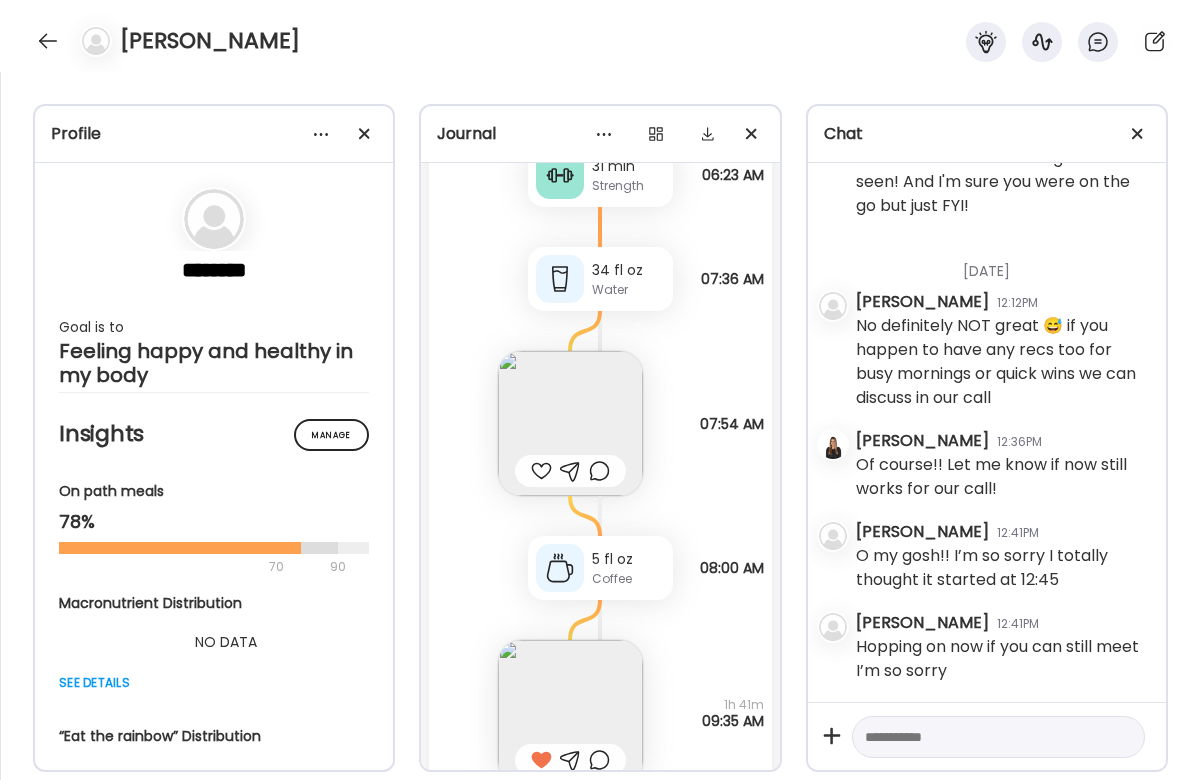 click at bounding box center (570, 423) 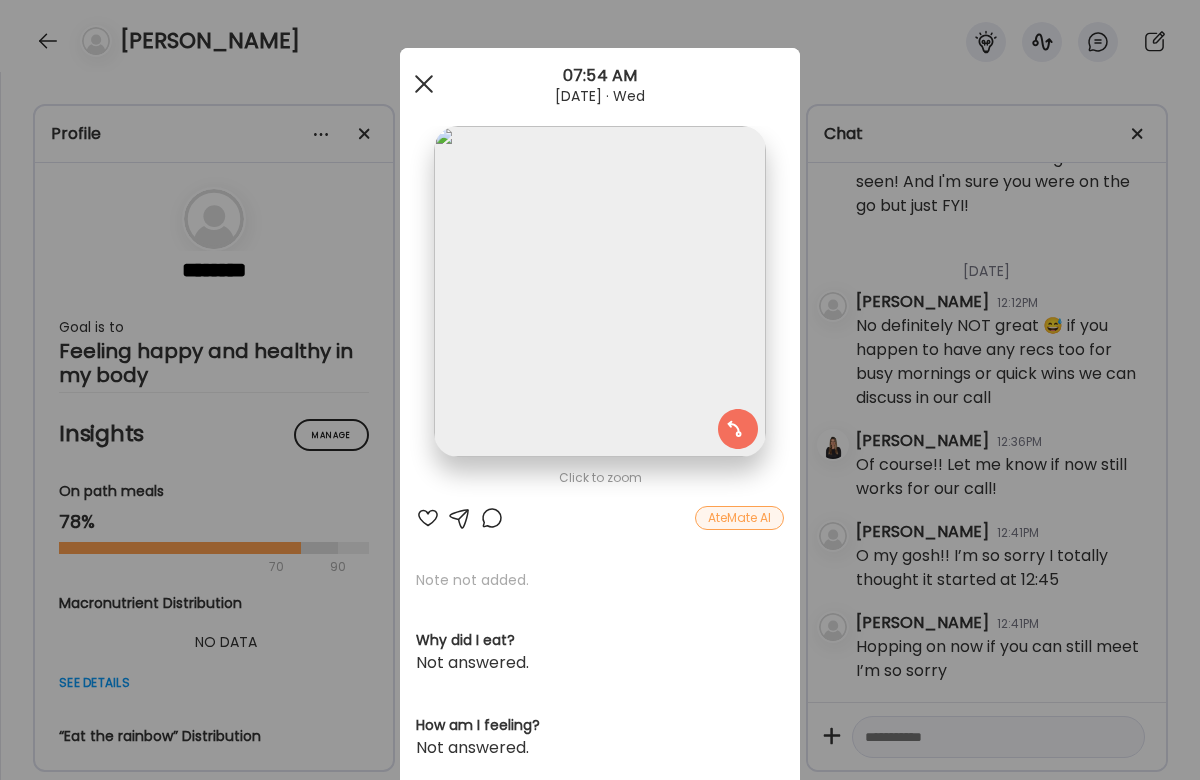click at bounding box center (424, 84) 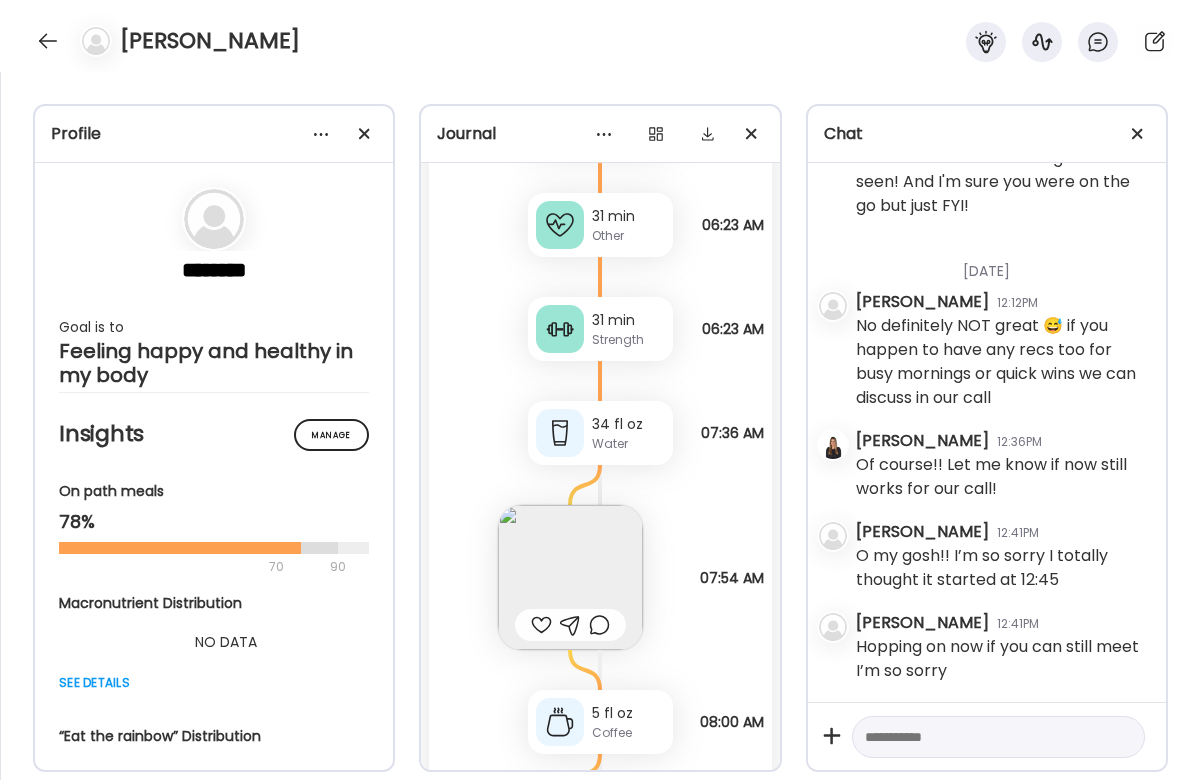 scroll, scrollTop: 45313, scrollLeft: 0, axis: vertical 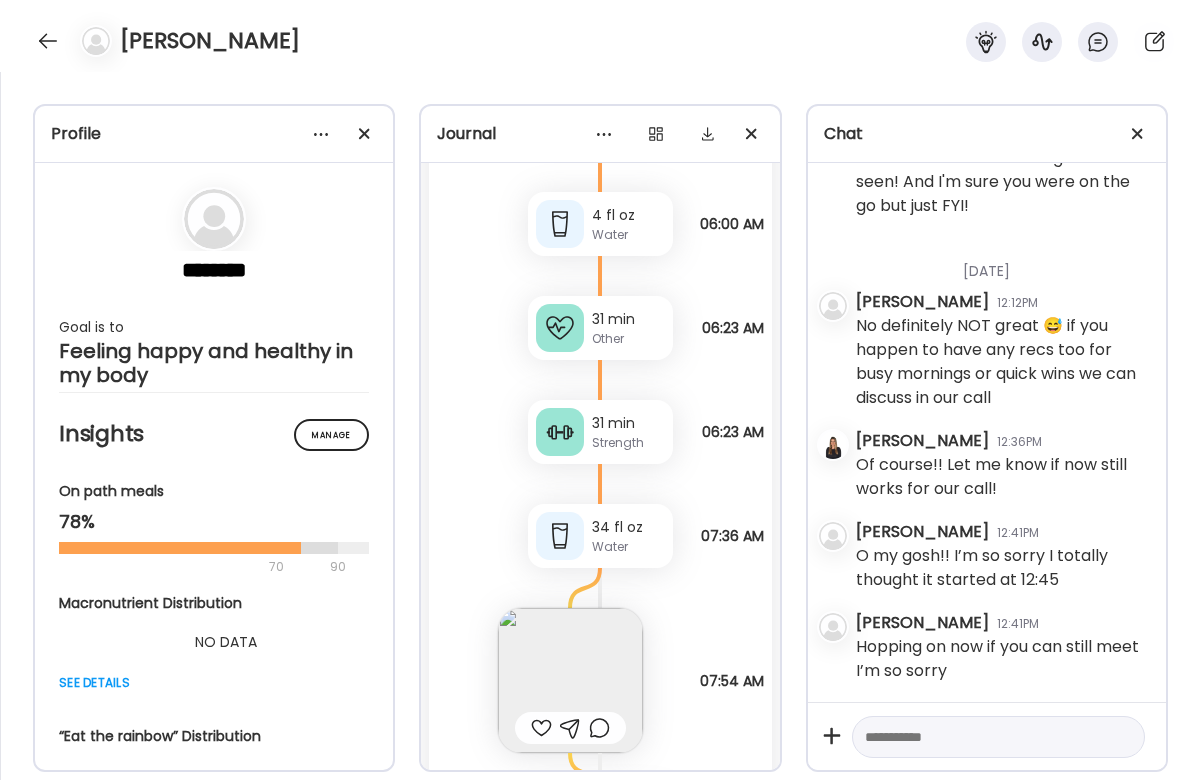 click at bounding box center (560, 328) 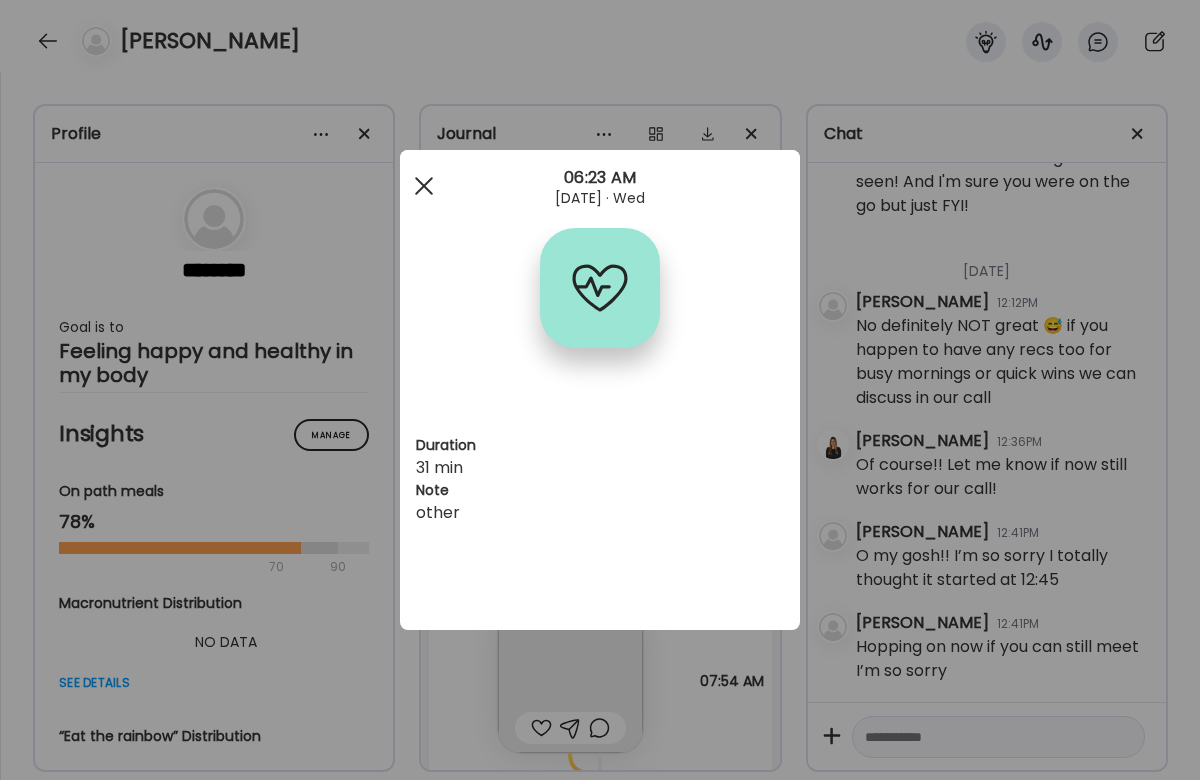 click at bounding box center (424, 186) 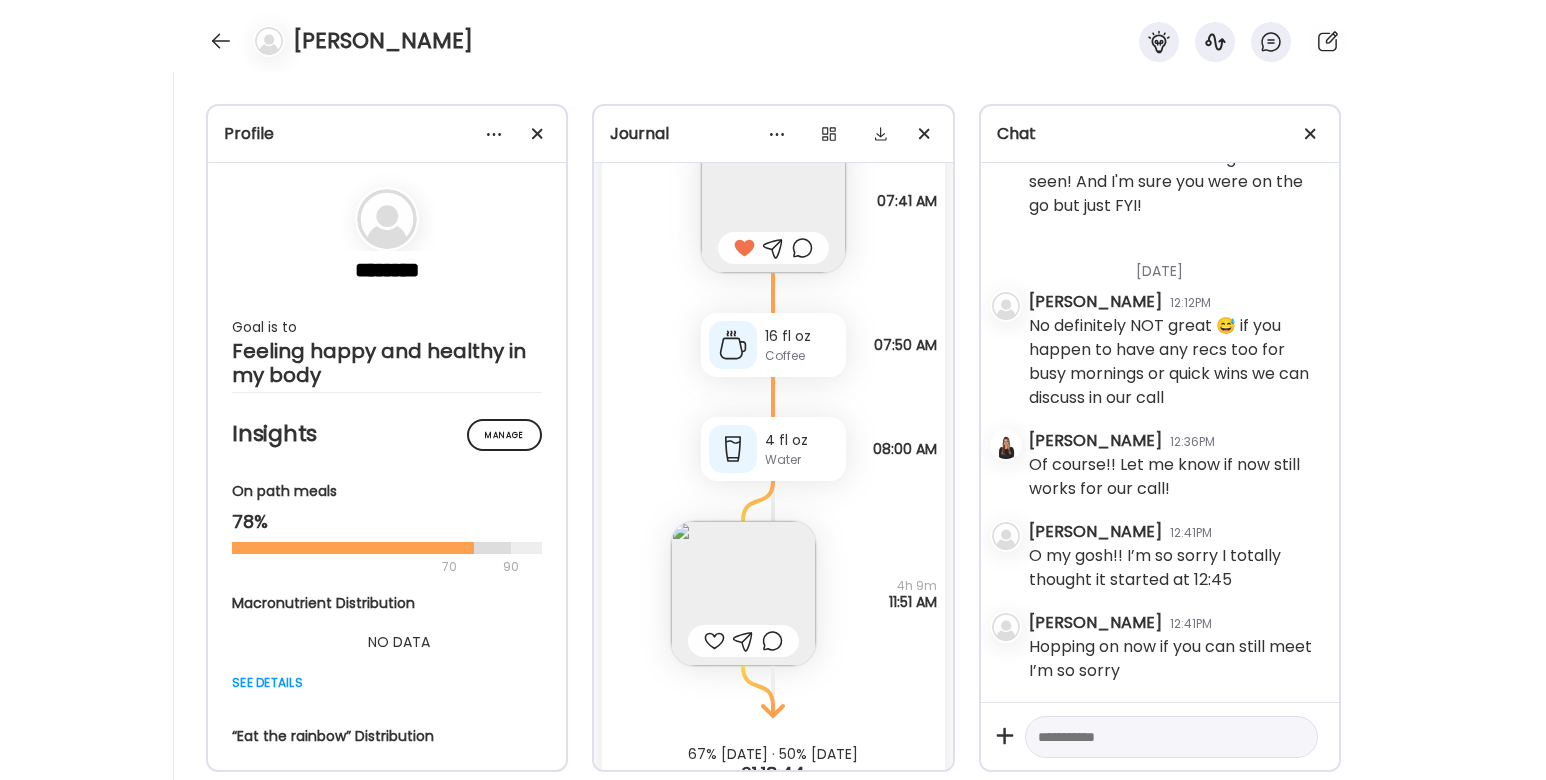 scroll, scrollTop: 47860, scrollLeft: 0, axis: vertical 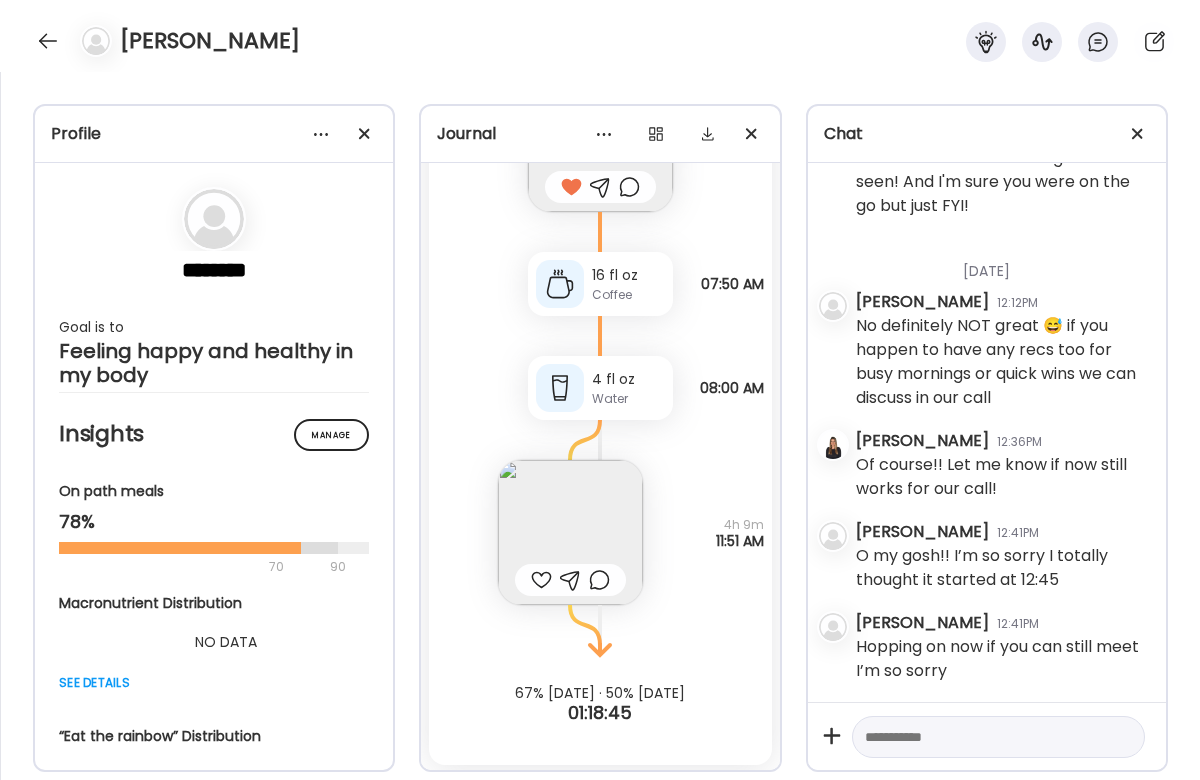 click at bounding box center (570, 532) 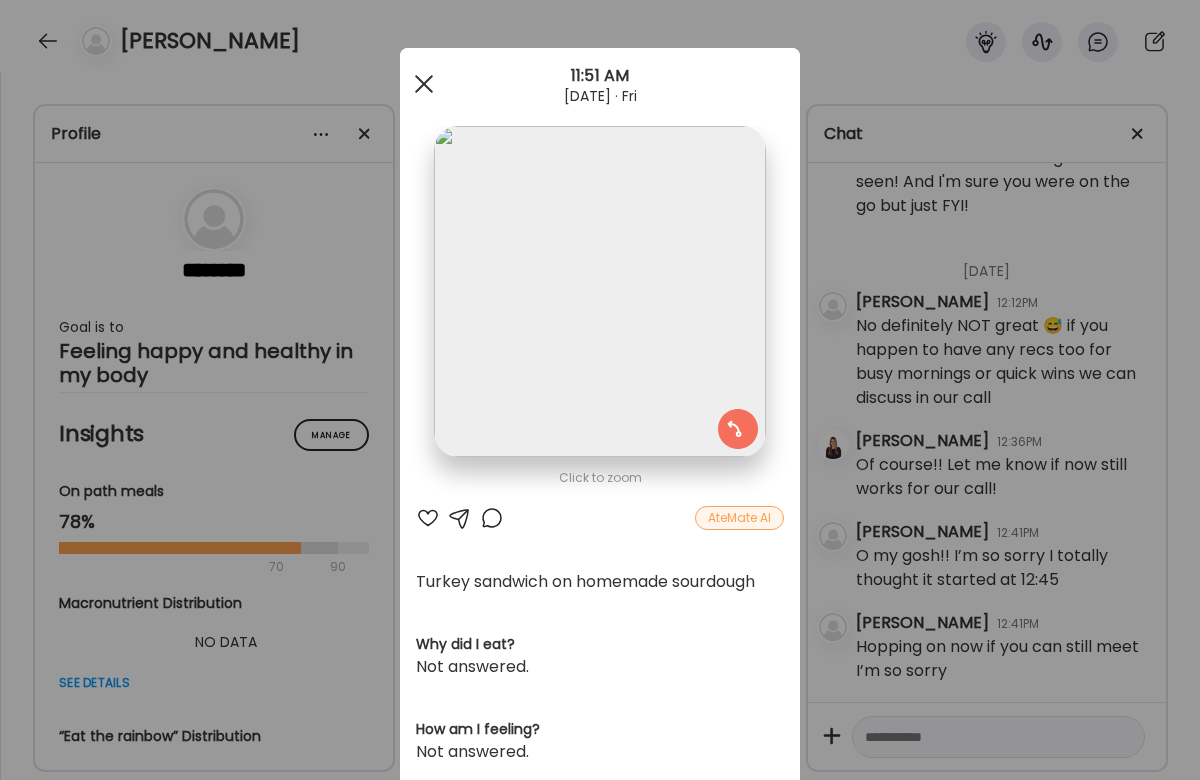 click at bounding box center [424, 84] 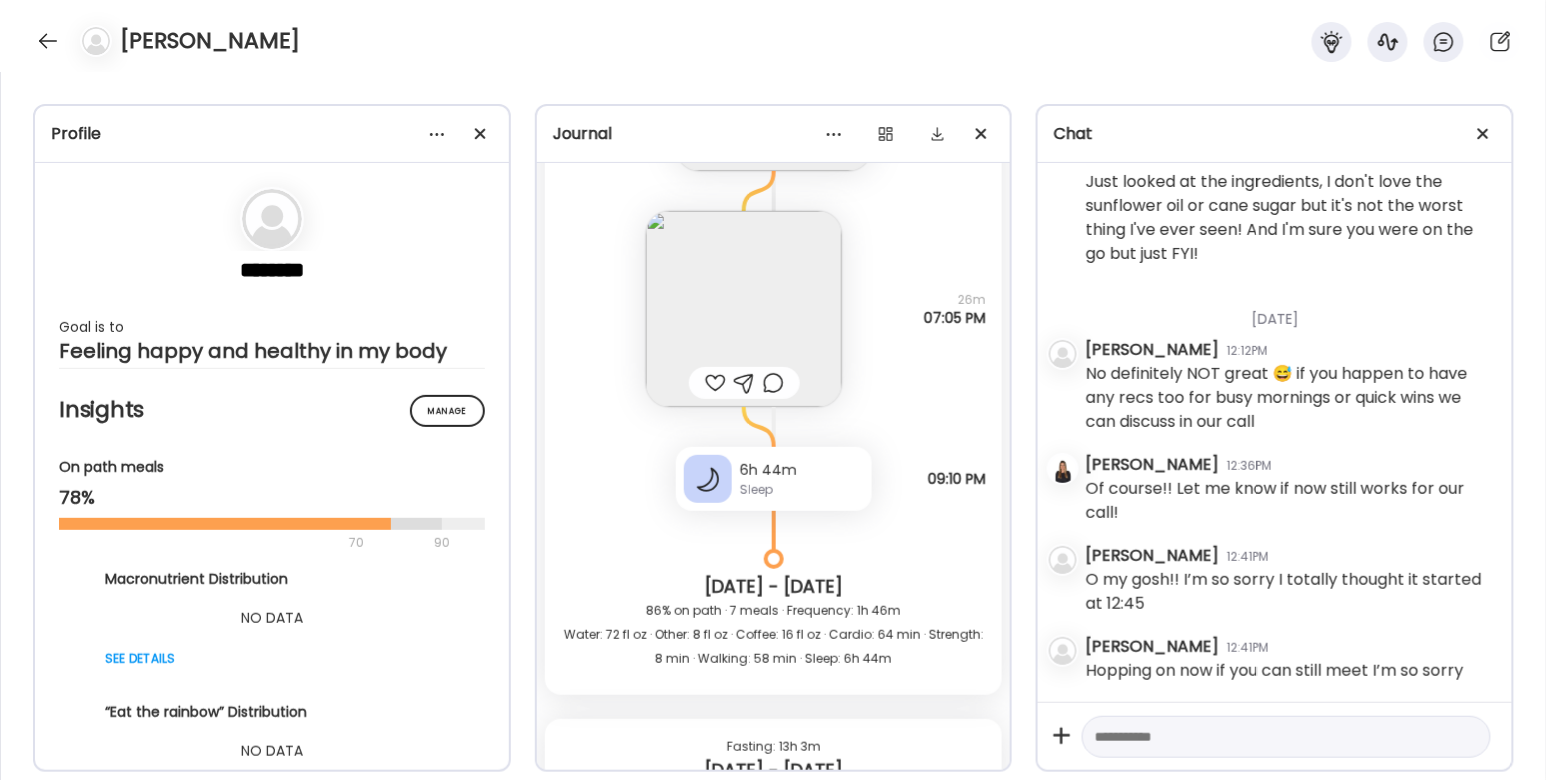 scroll, scrollTop: 53555, scrollLeft: 0, axis: vertical 